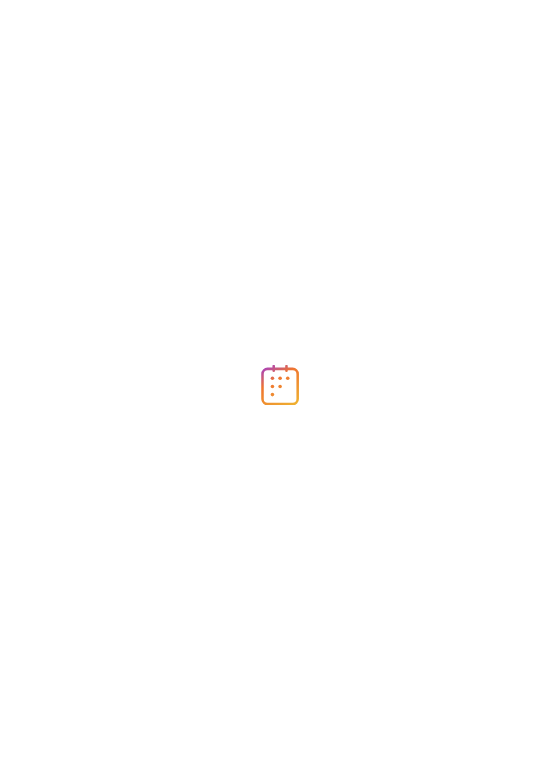 scroll, scrollTop: 0, scrollLeft: 0, axis: both 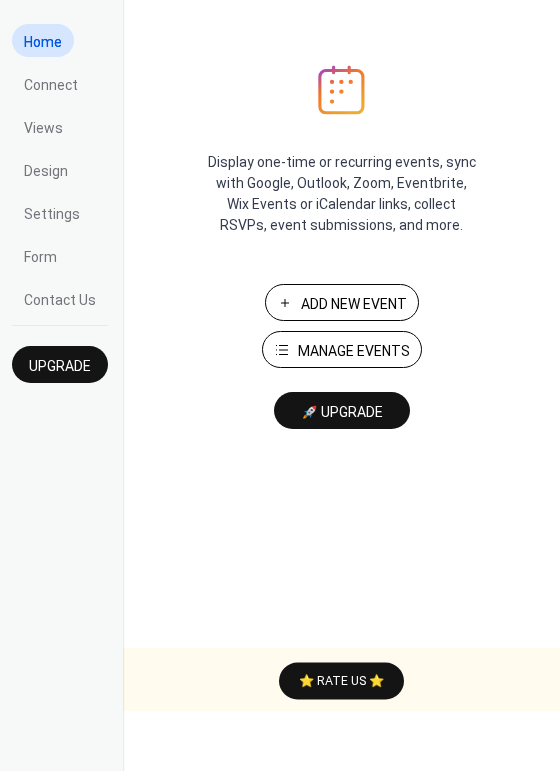 click on "Add New Event" at bounding box center (354, 304) 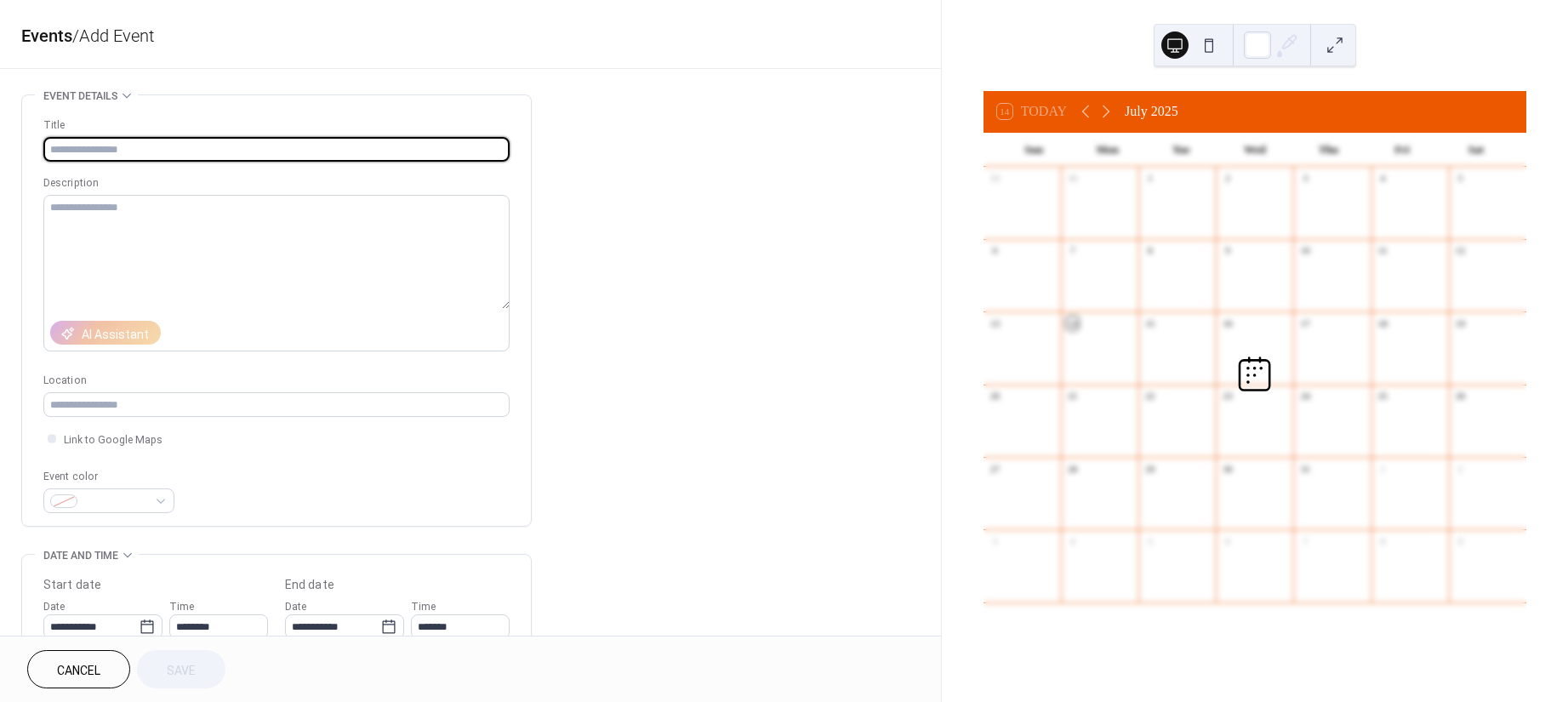 scroll, scrollTop: 0, scrollLeft: 0, axis: both 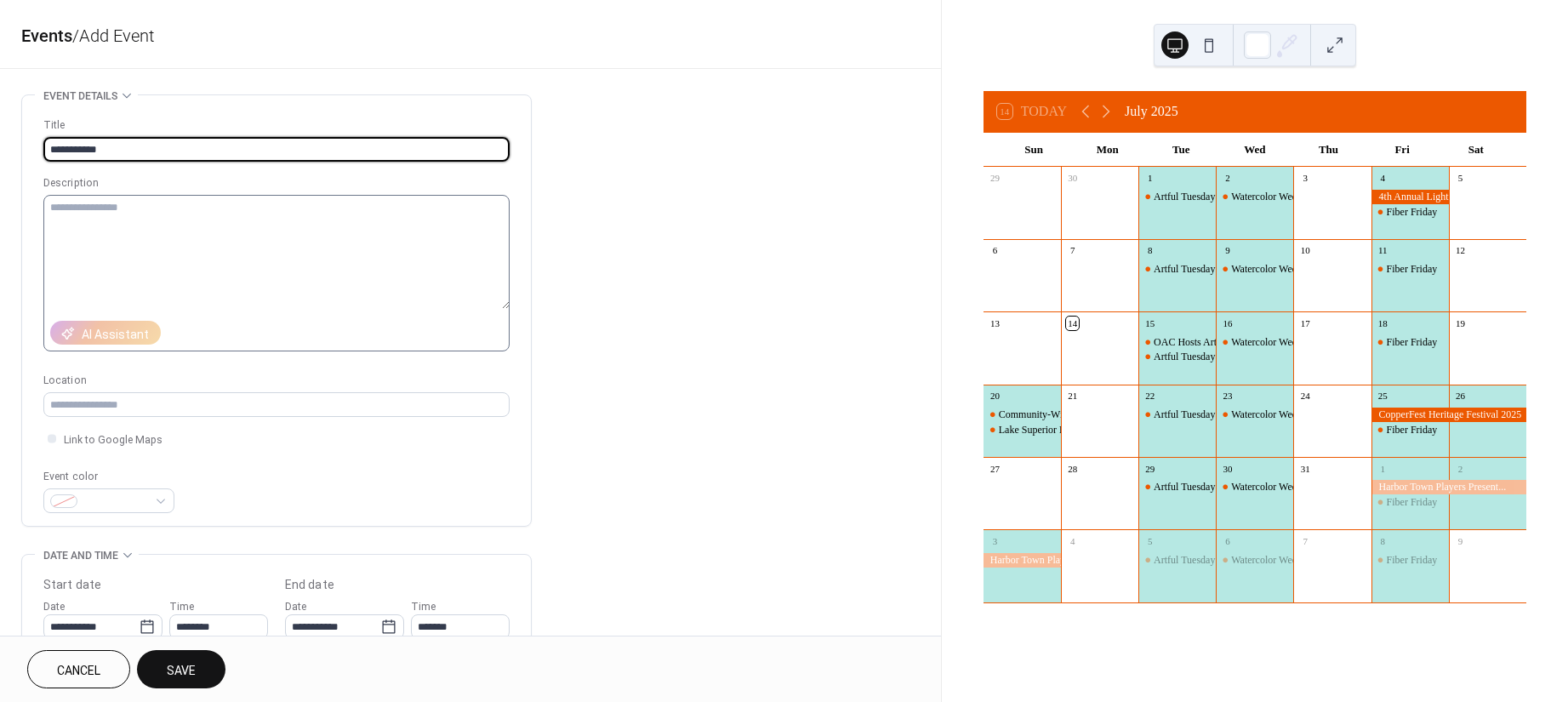 type on "**********" 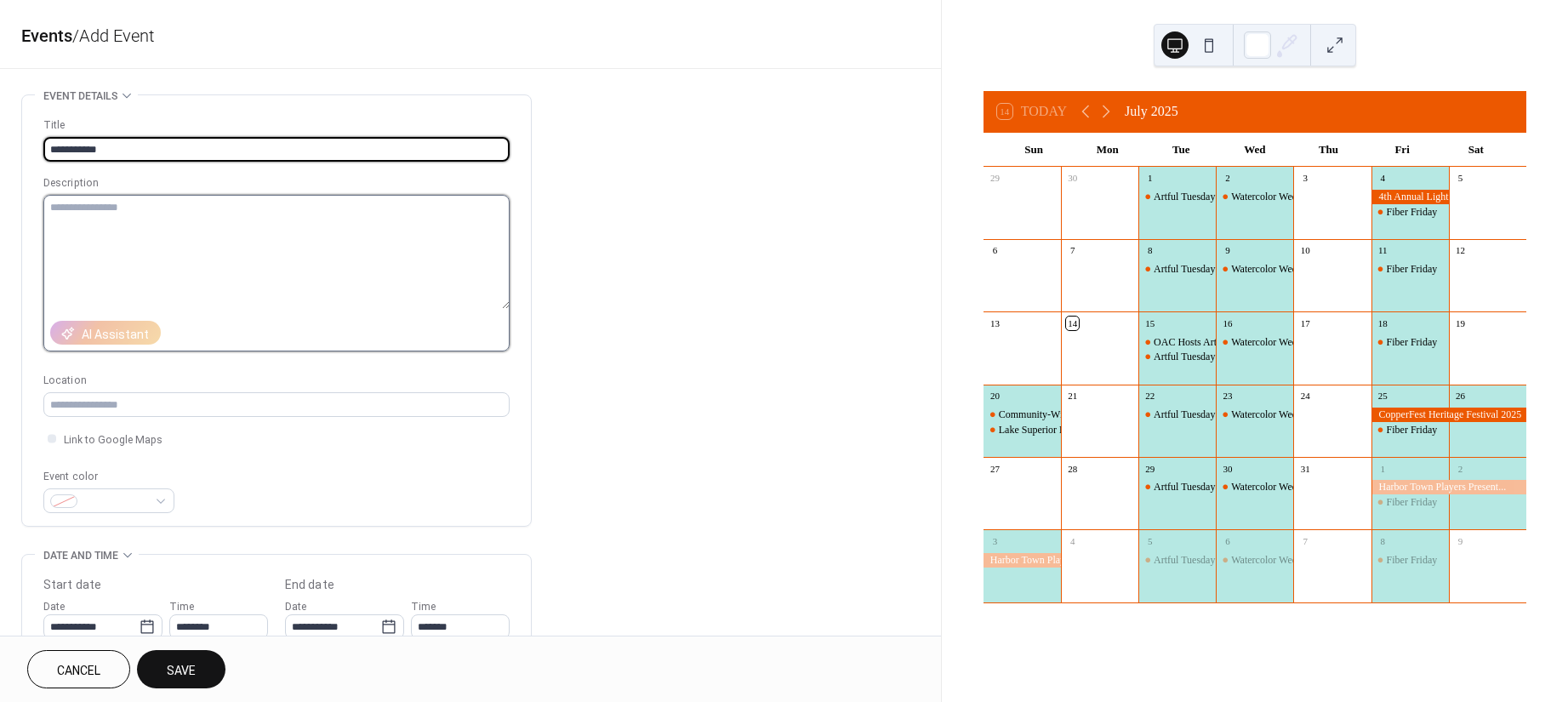click at bounding box center (277, 252) 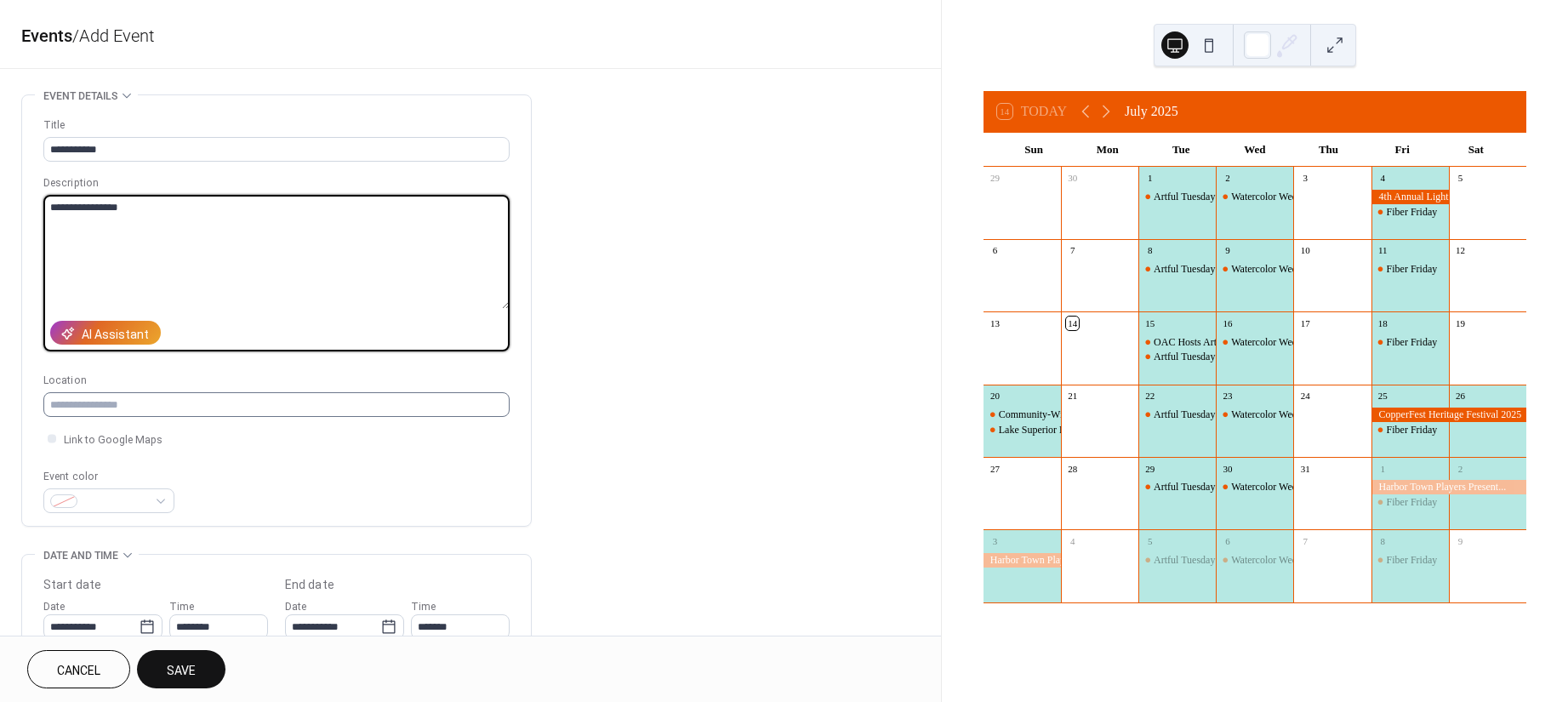 type on "**********" 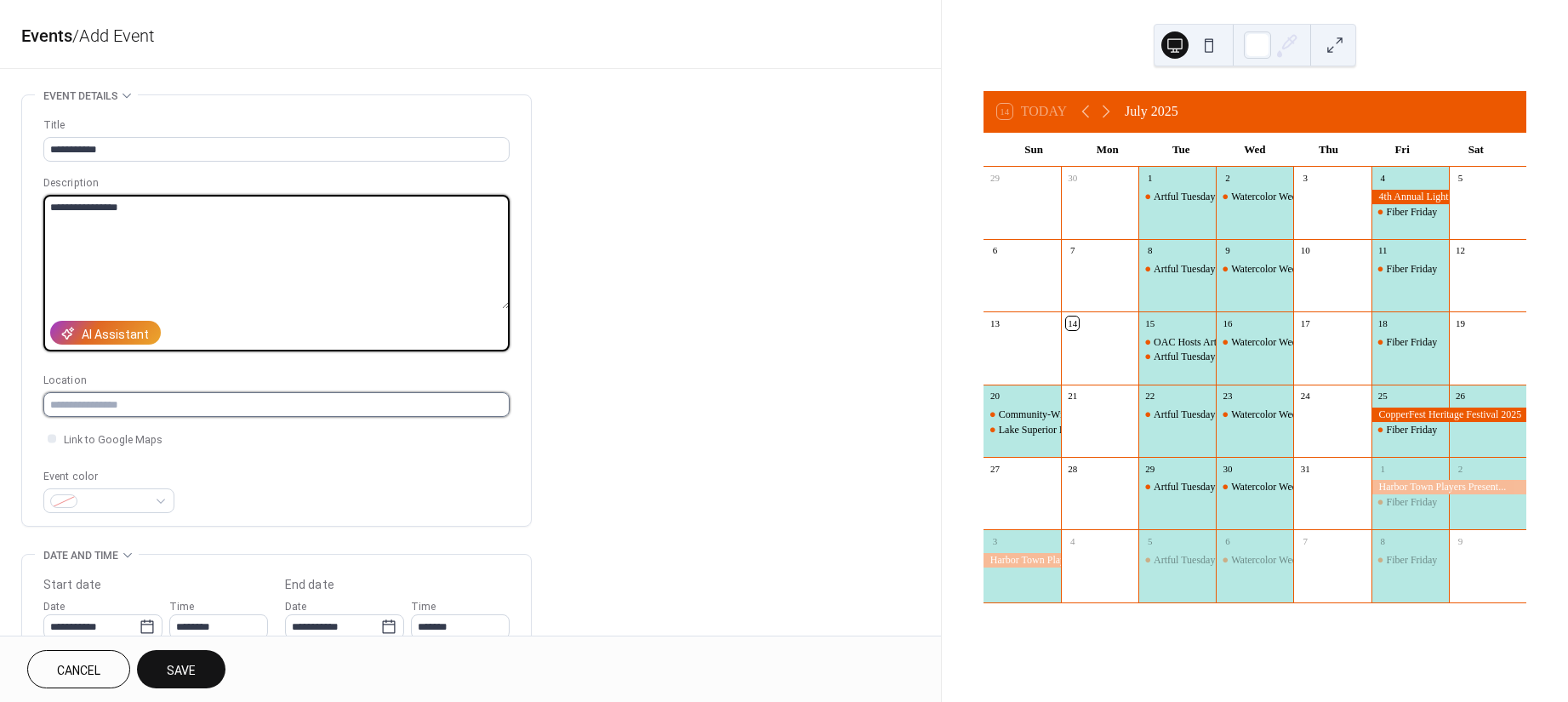 click at bounding box center (277, 404) 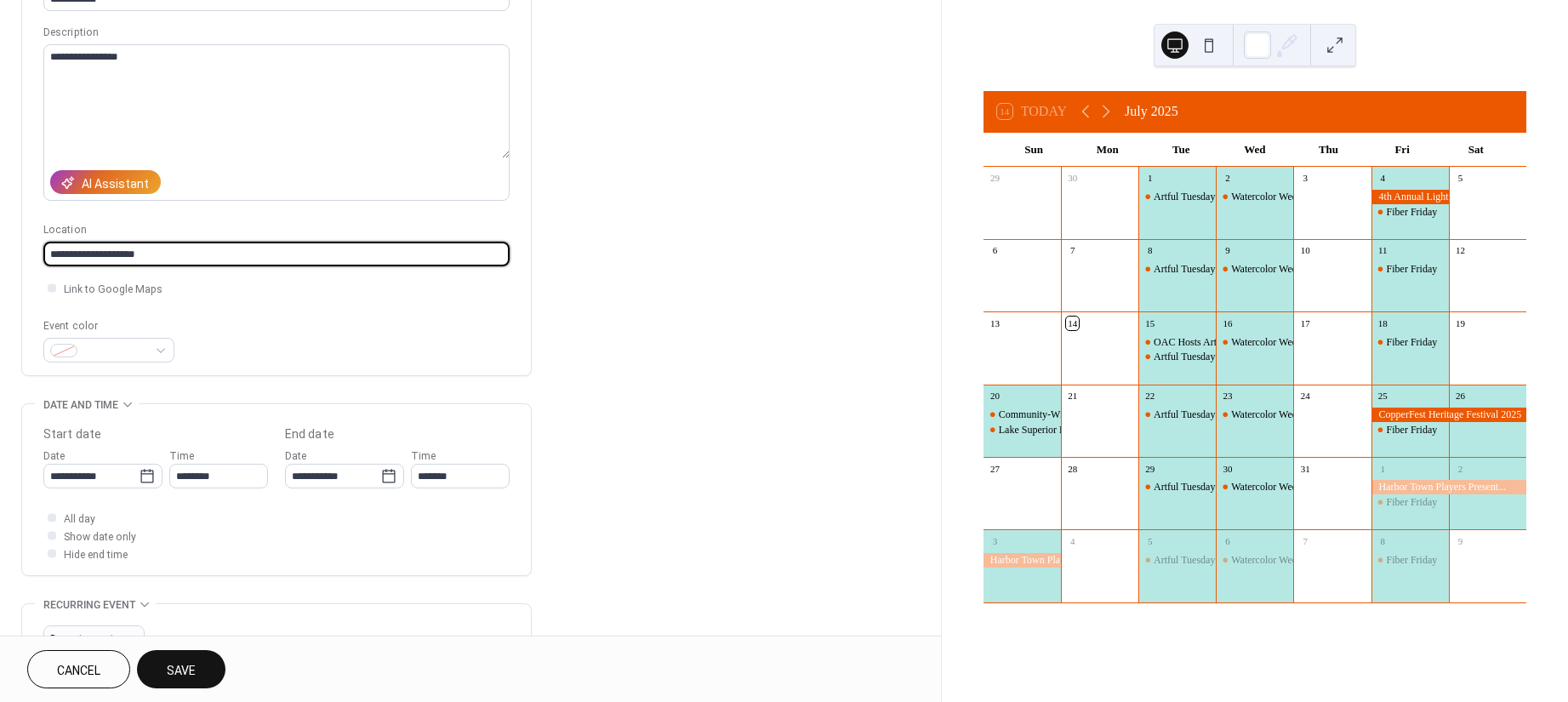 scroll, scrollTop: 152, scrollLeft: 0, axis: vertical 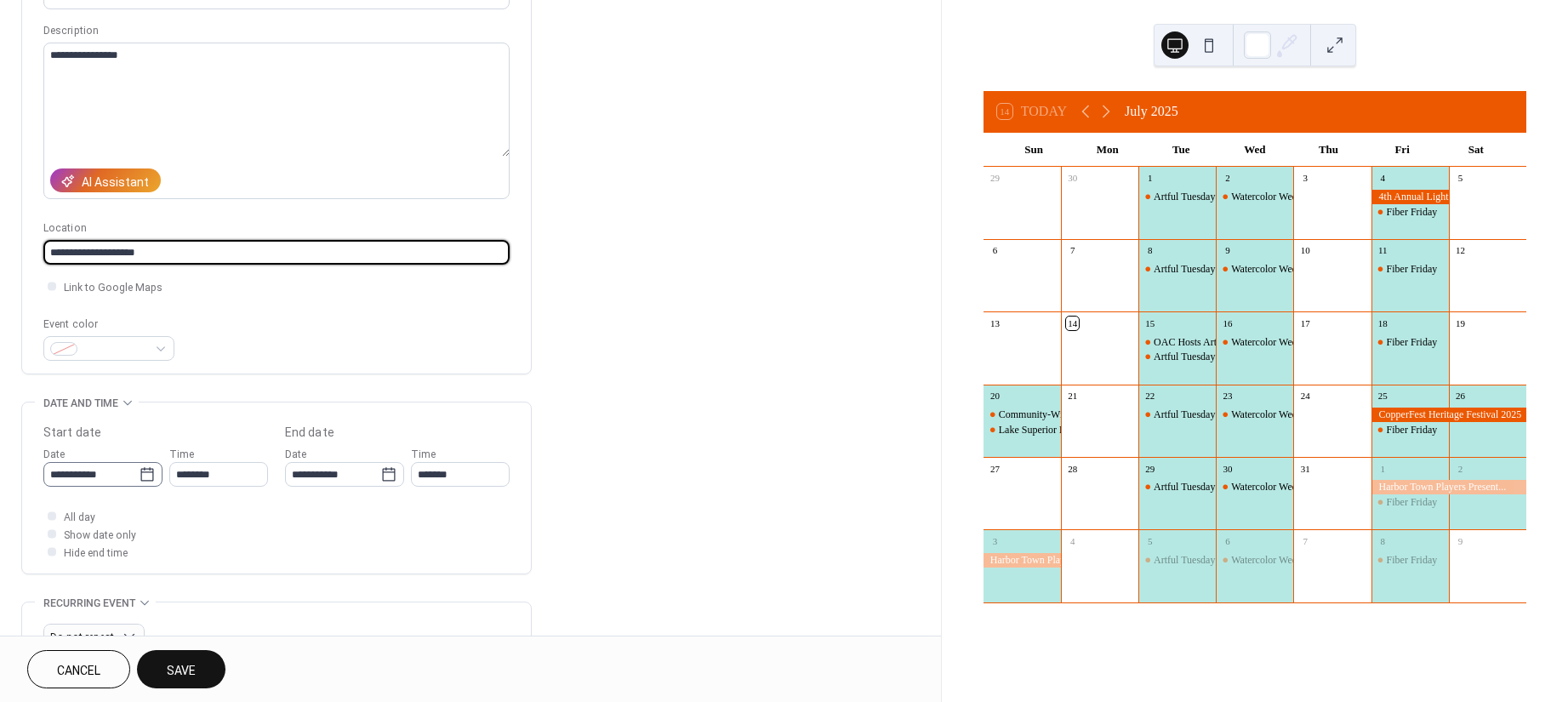 type on "**********" 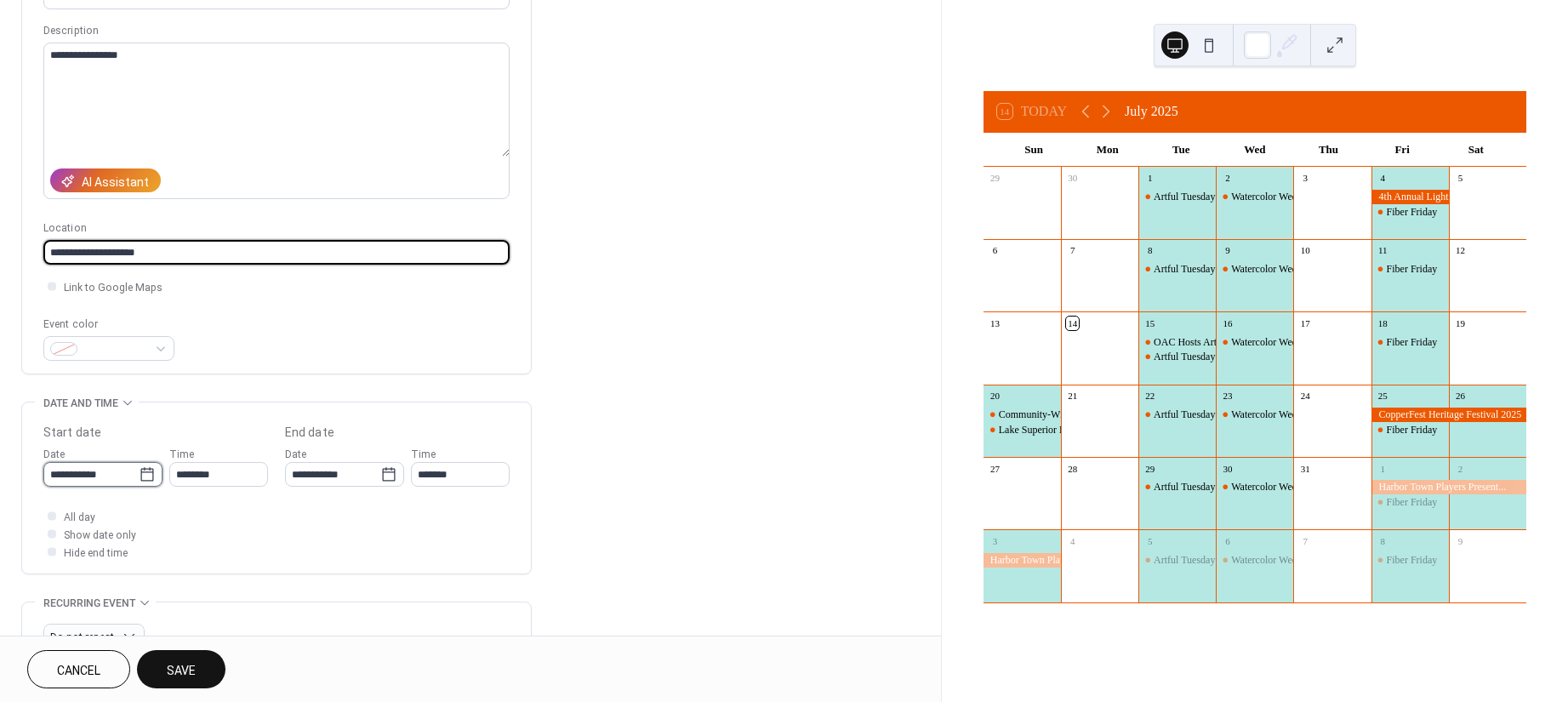 click on "**********" at bounding box center (91, 474) 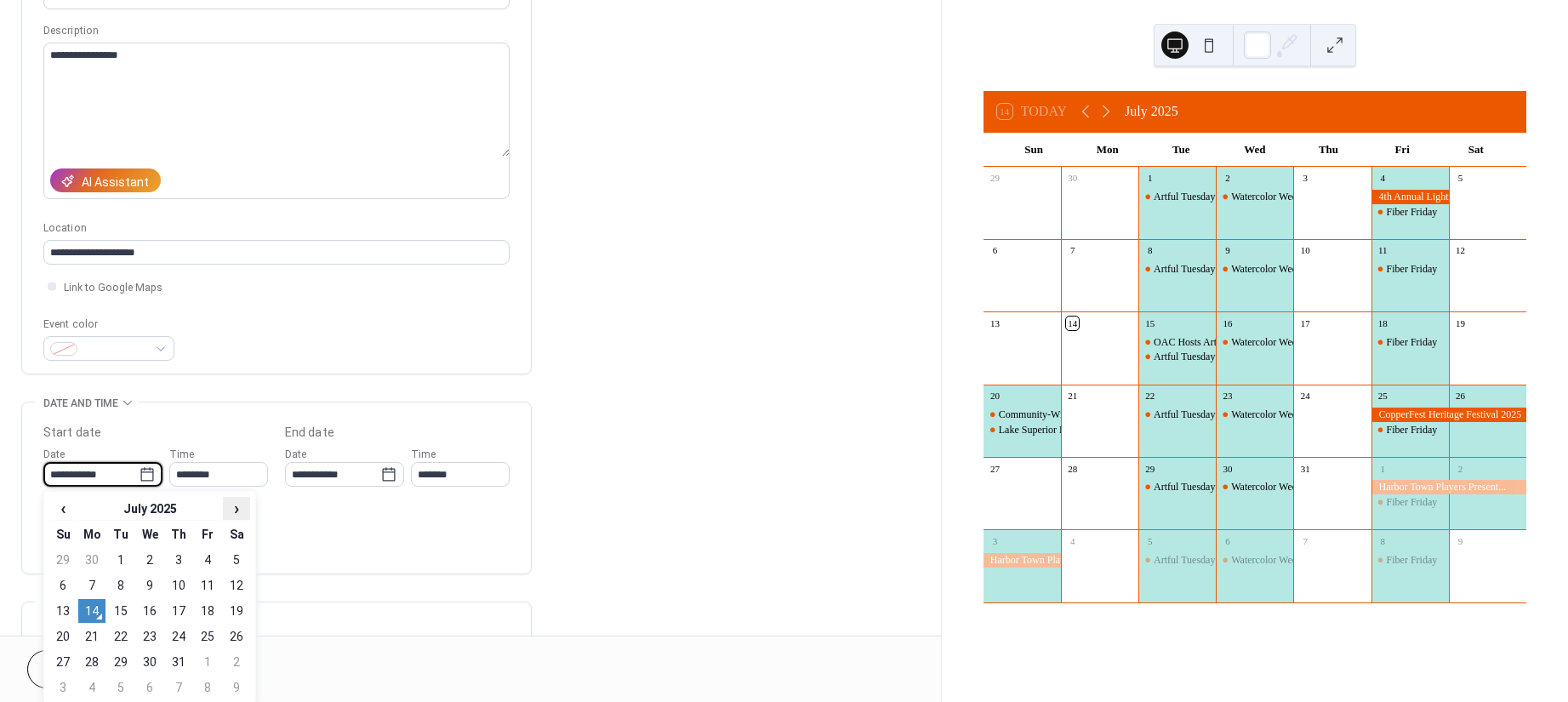 click on "›" at bounding box center (237, 508) 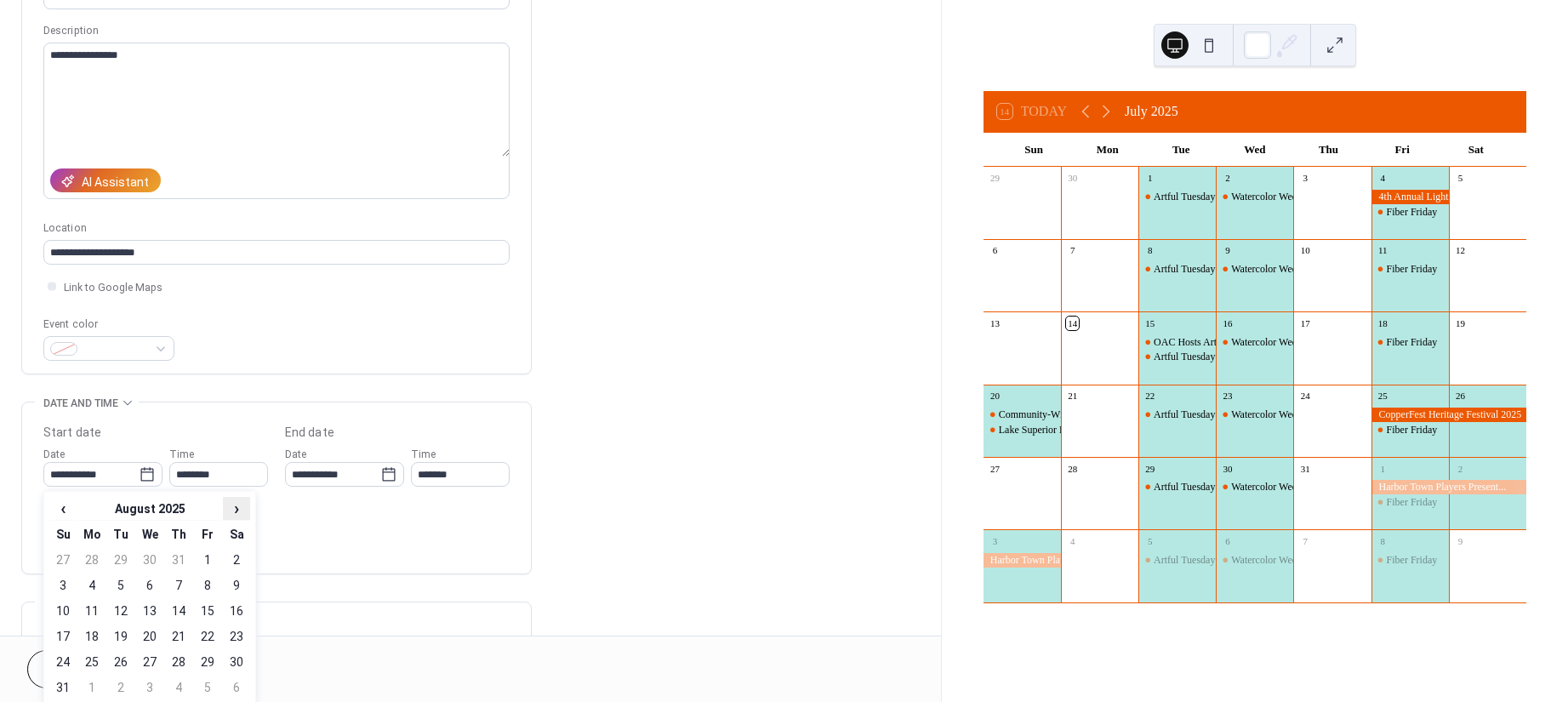 click on "›" at bounding box center (237, 508) 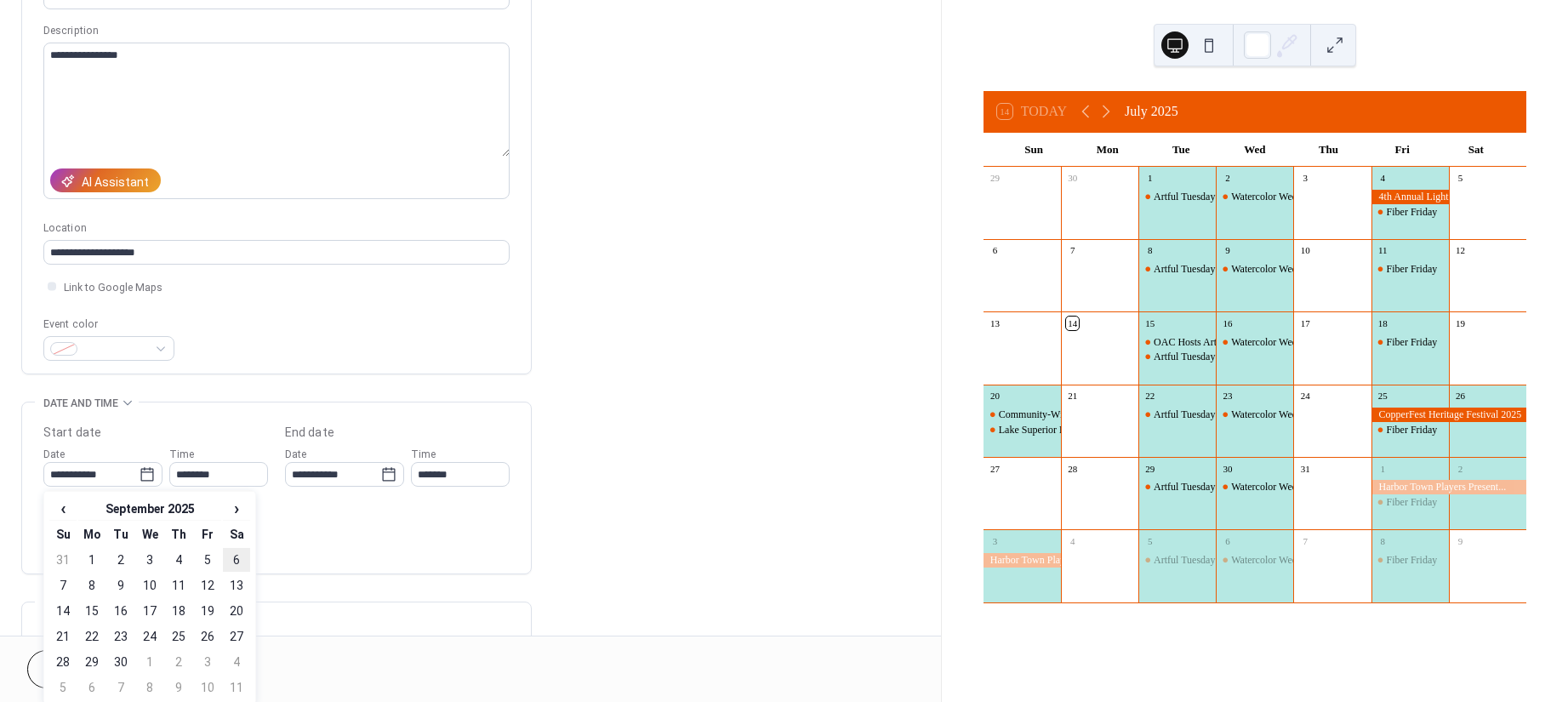 click on "6" at bounding box center (237, 560) 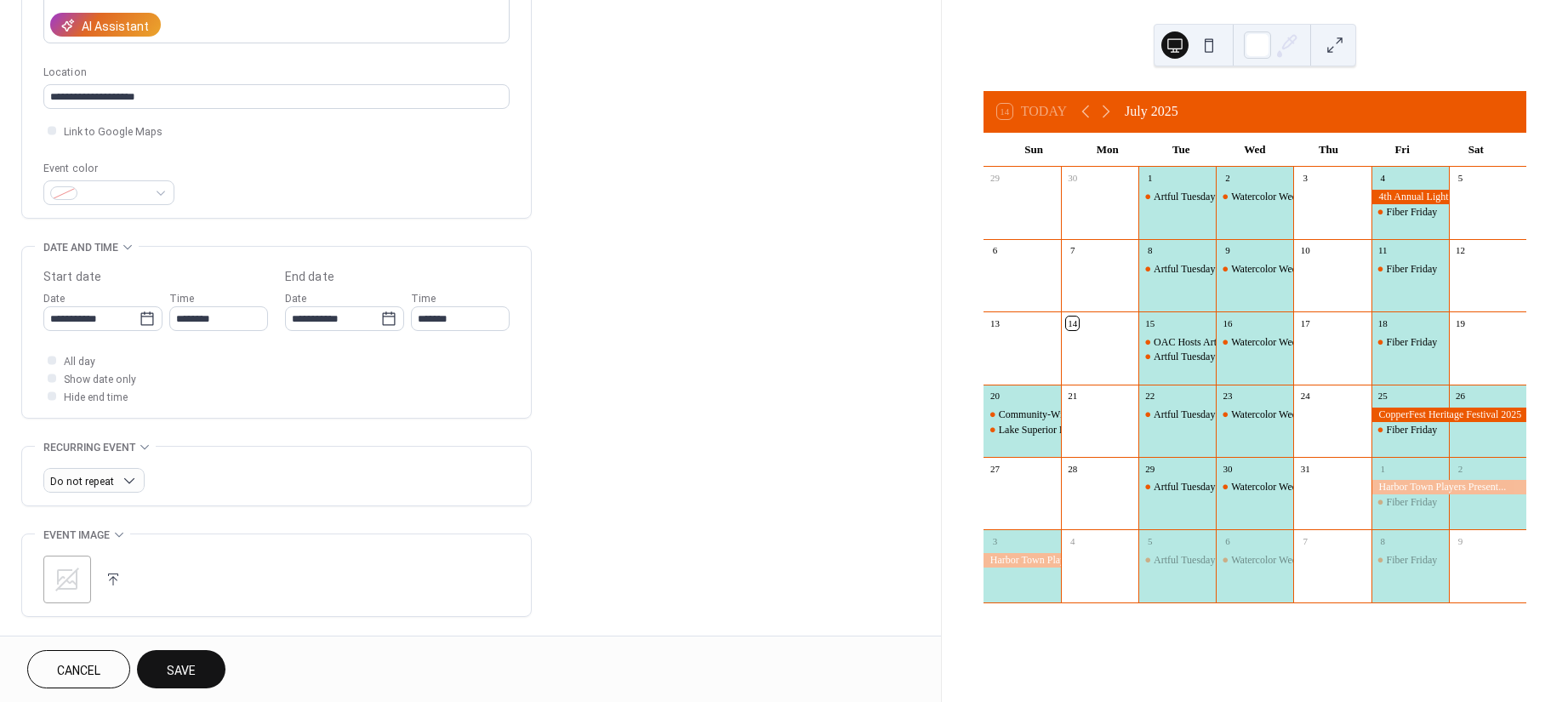 scroll, scrollTop: 314, scrollLeft: 0, axis: vertical 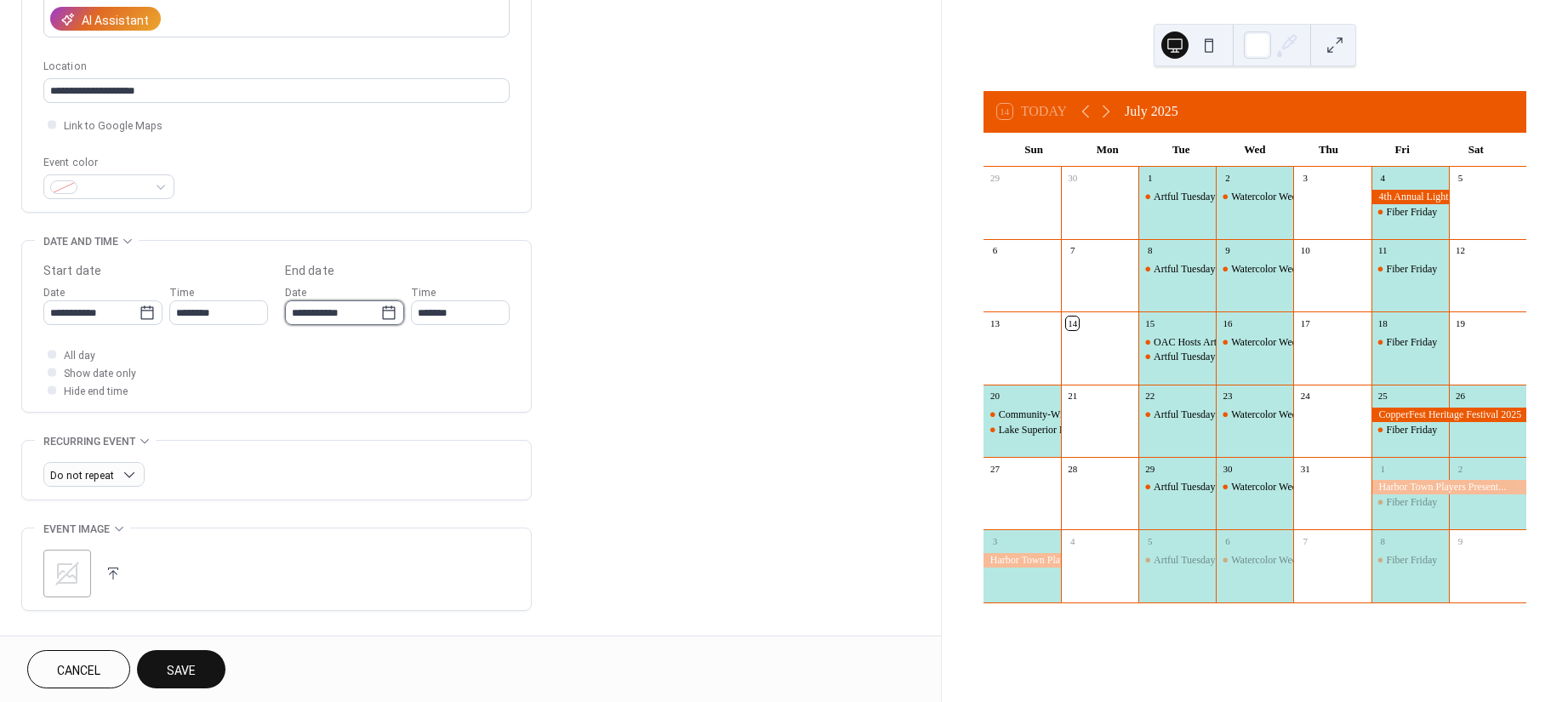 click on "**********" at bounding box center [333, 312] 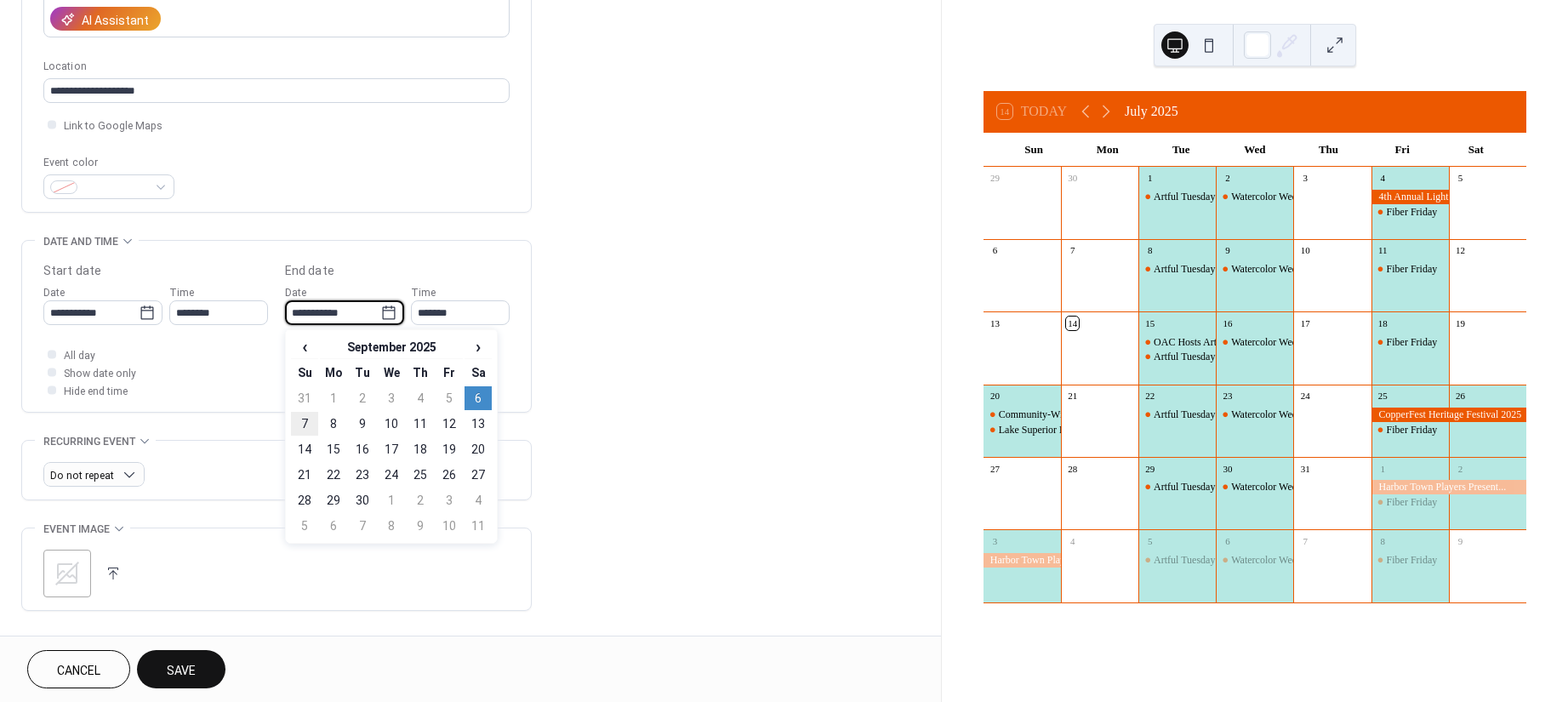 click on "7" at bounding box center (305, 424) 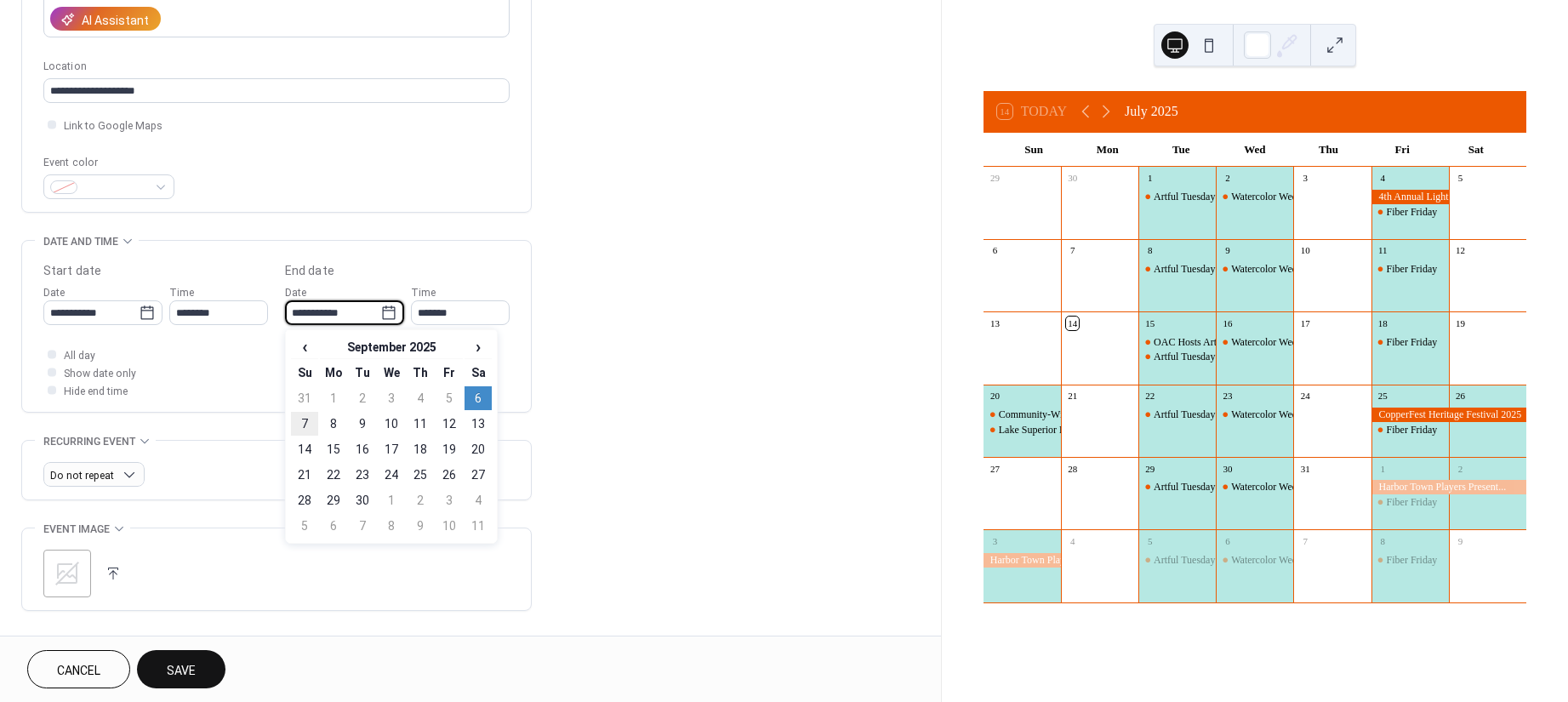 type on "**********" 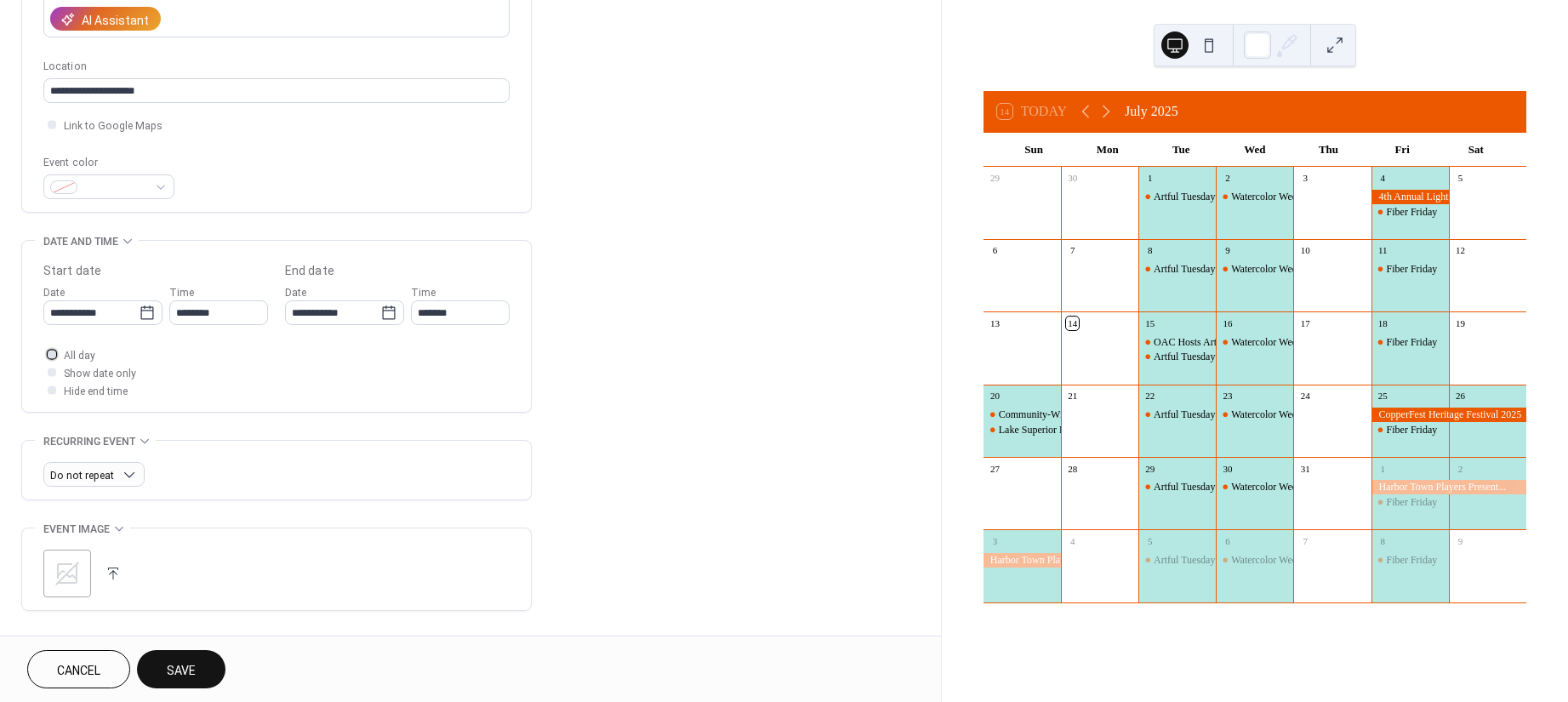 click at bounding box center [52, 354] 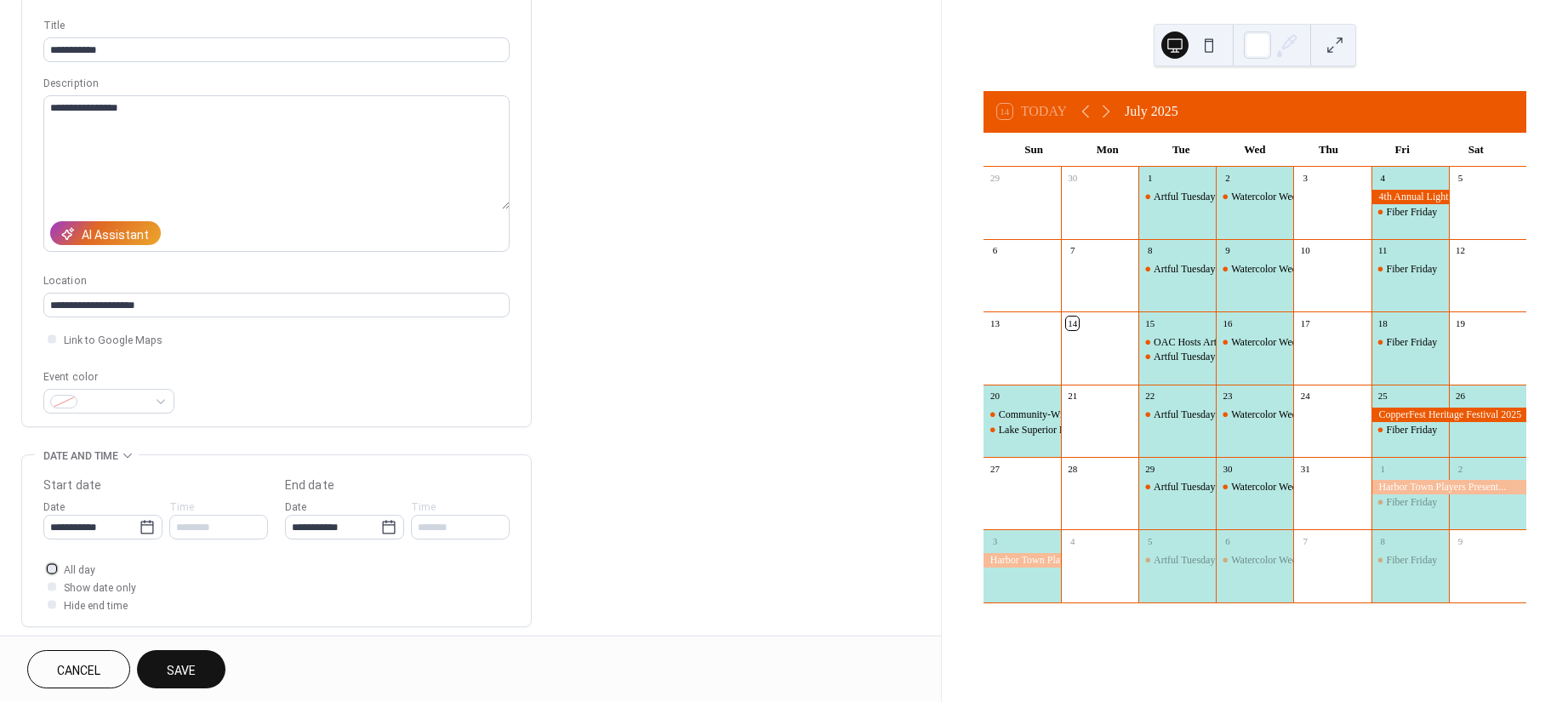 scroll, scrollTop: 96, scrollLeft: 0, axis: vertical 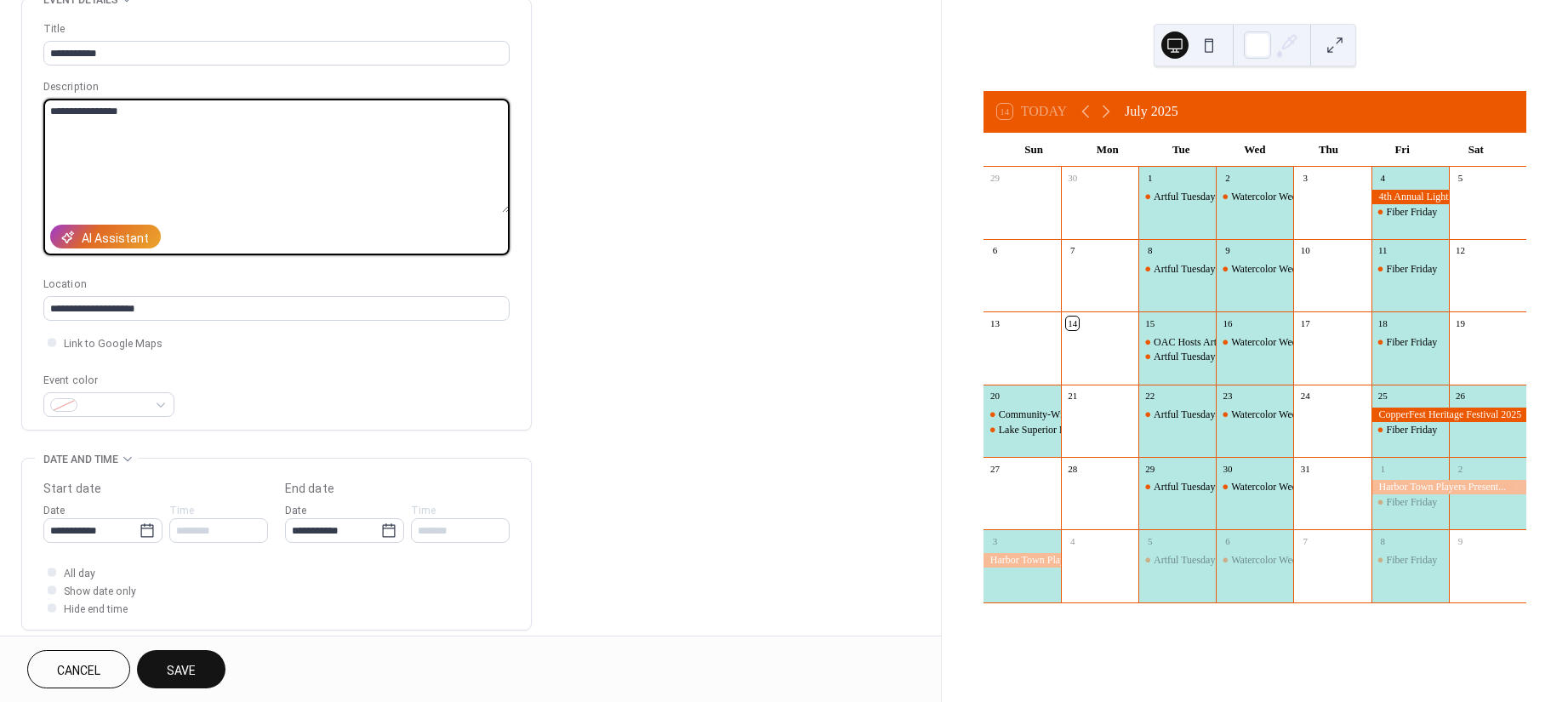click on "**********" at bounding box center (277, 156) 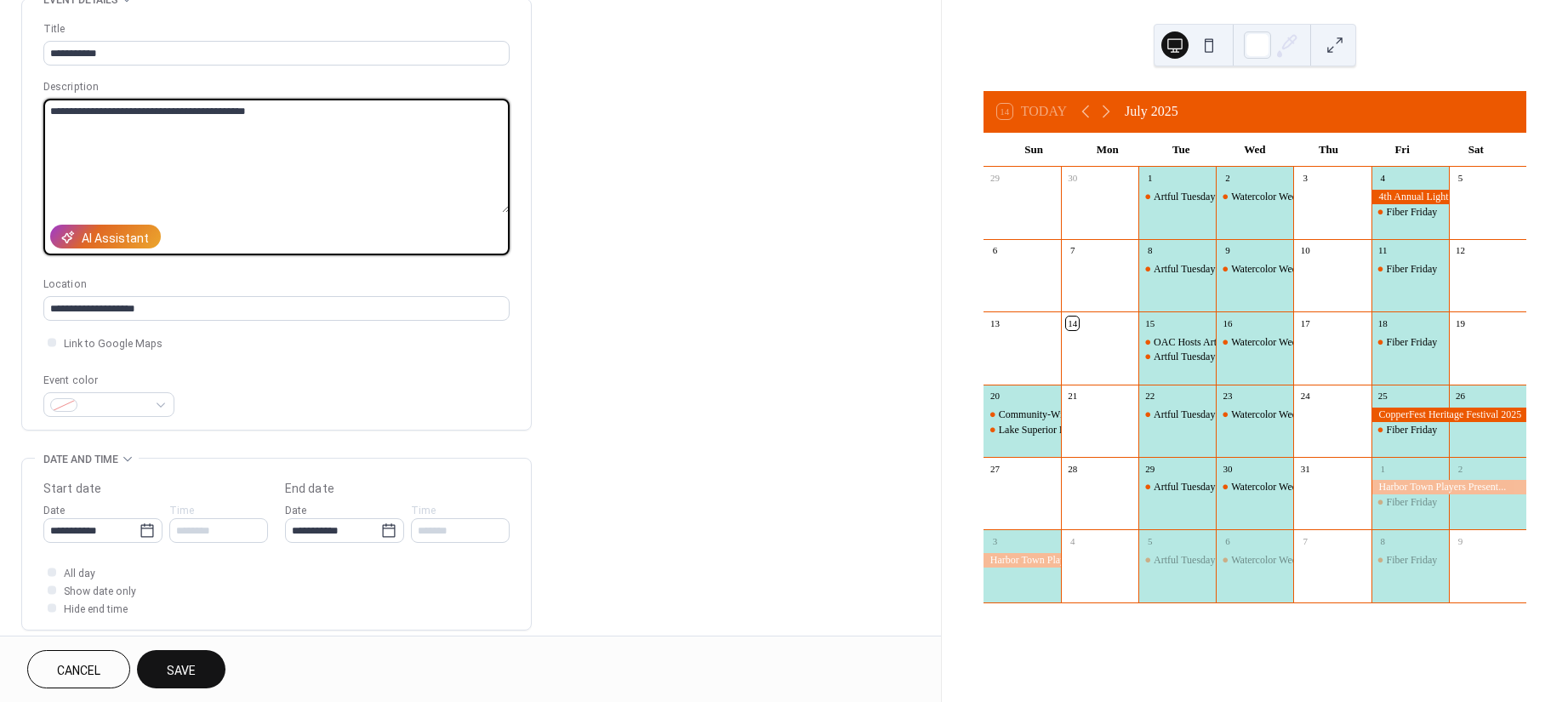 click on "**********" at bounding box center (277, 156) 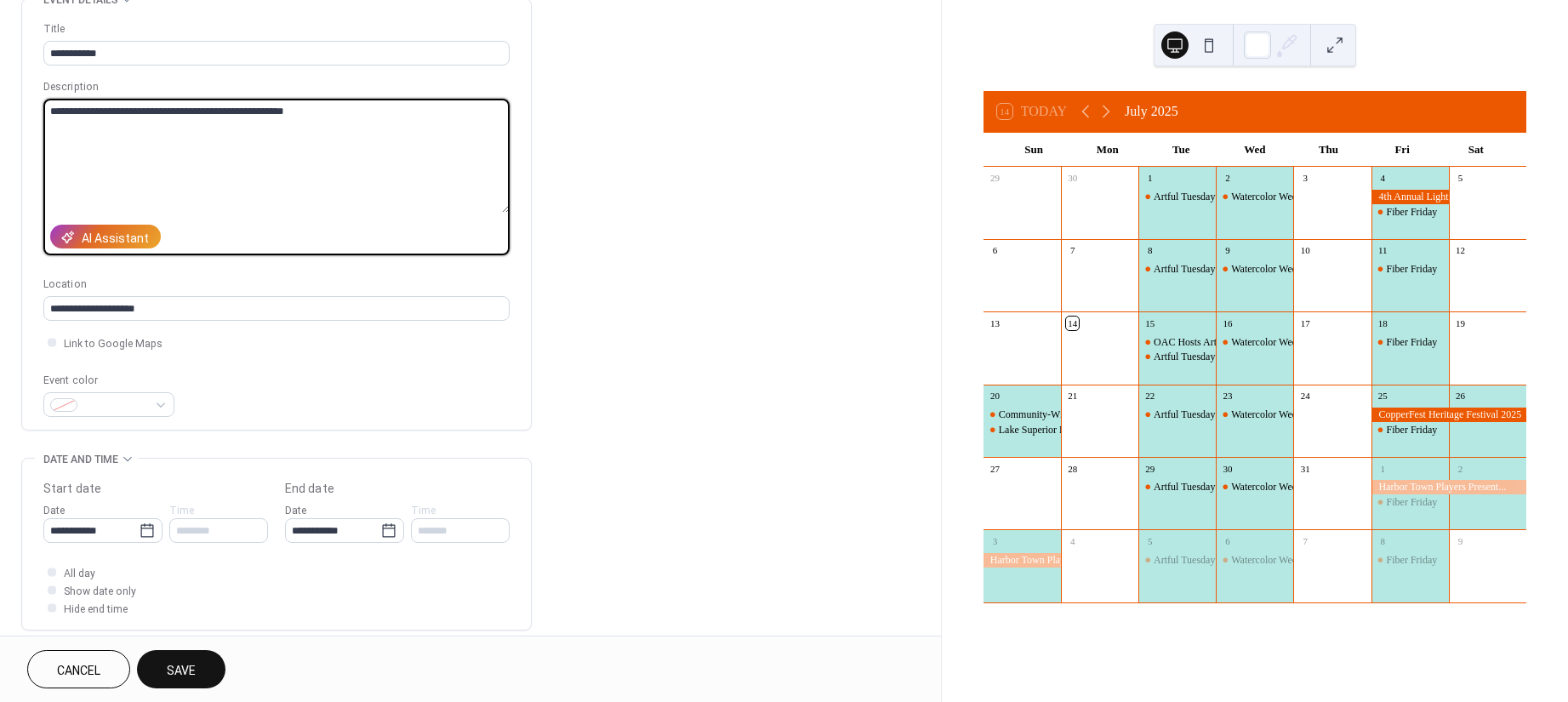 click on "**********" at bounding box center [277, 156] 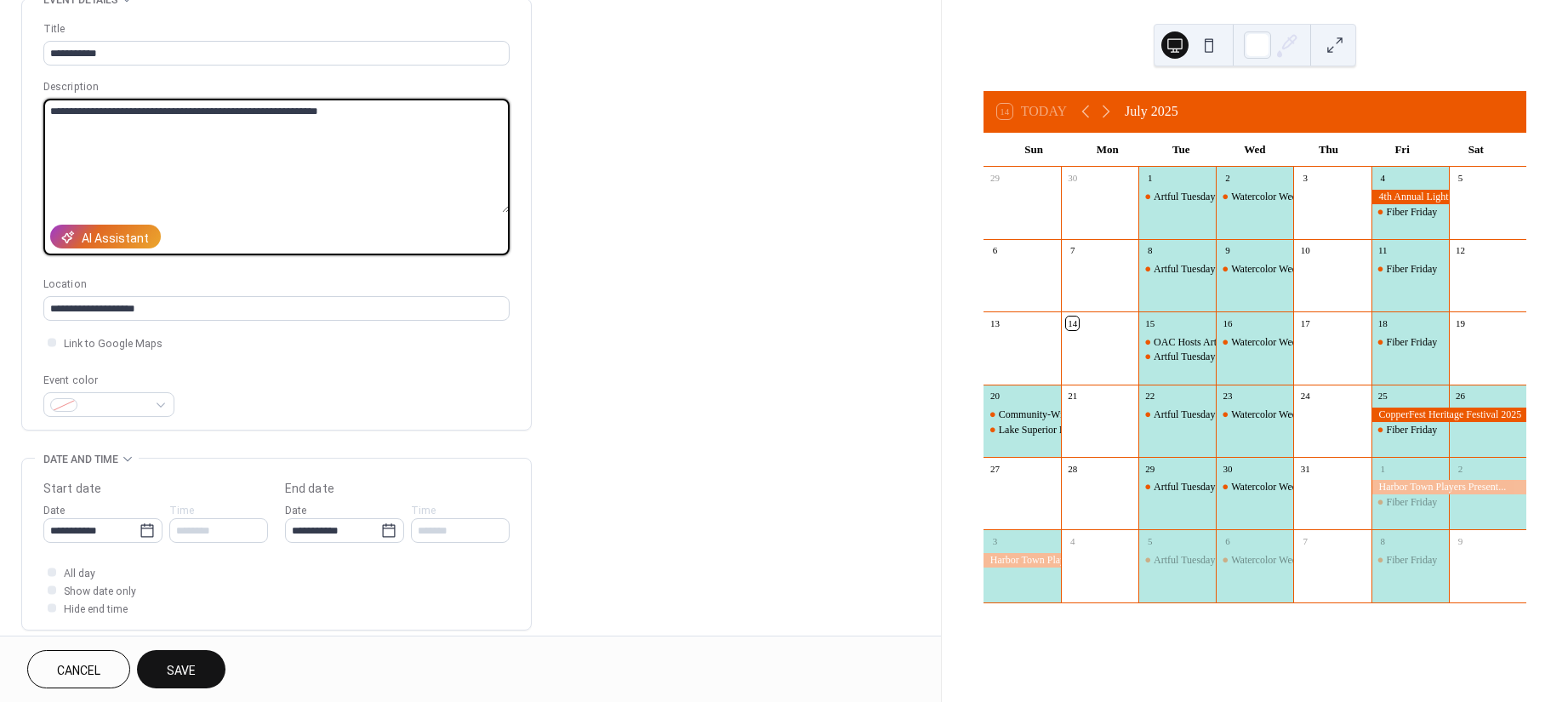 click on "**********" at bounding box center [277, 156] 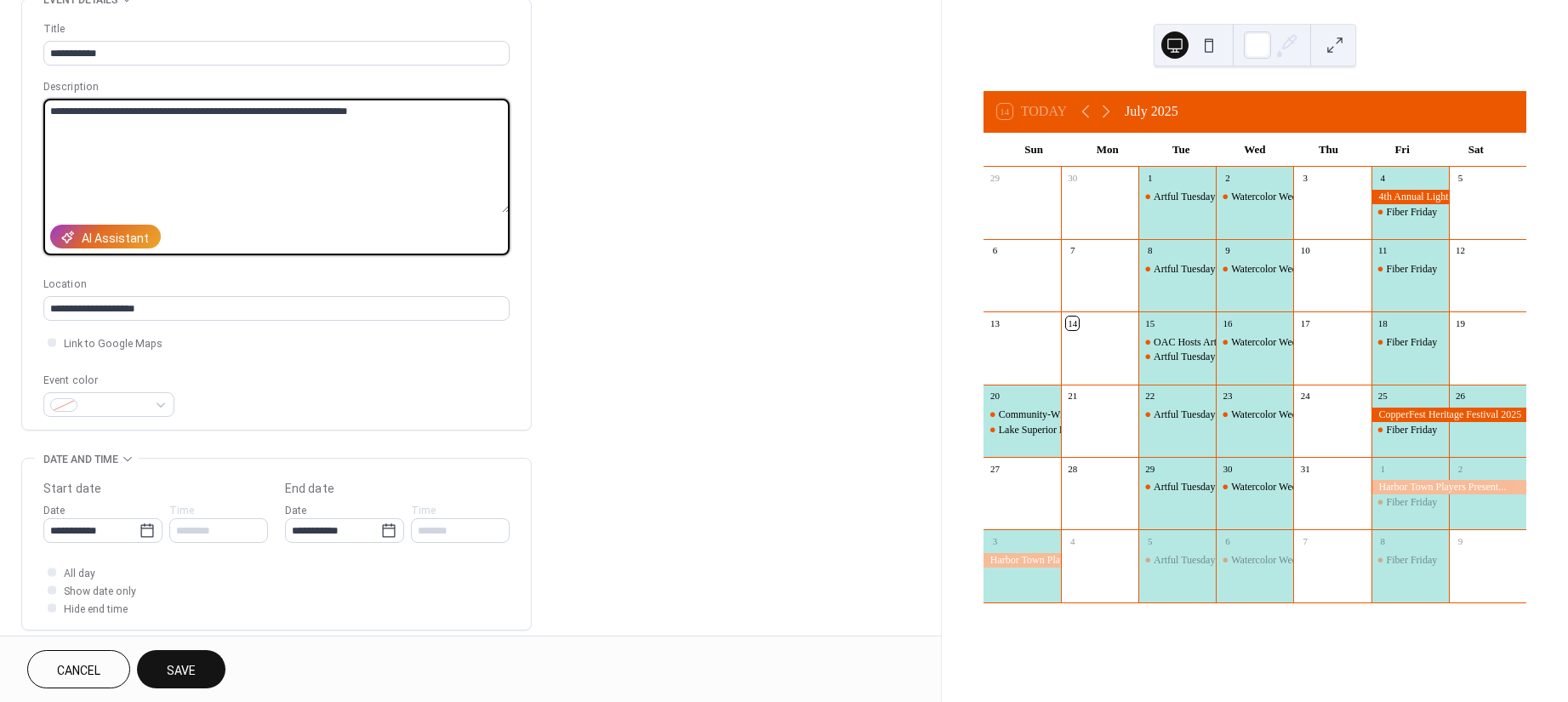 type on "**********" 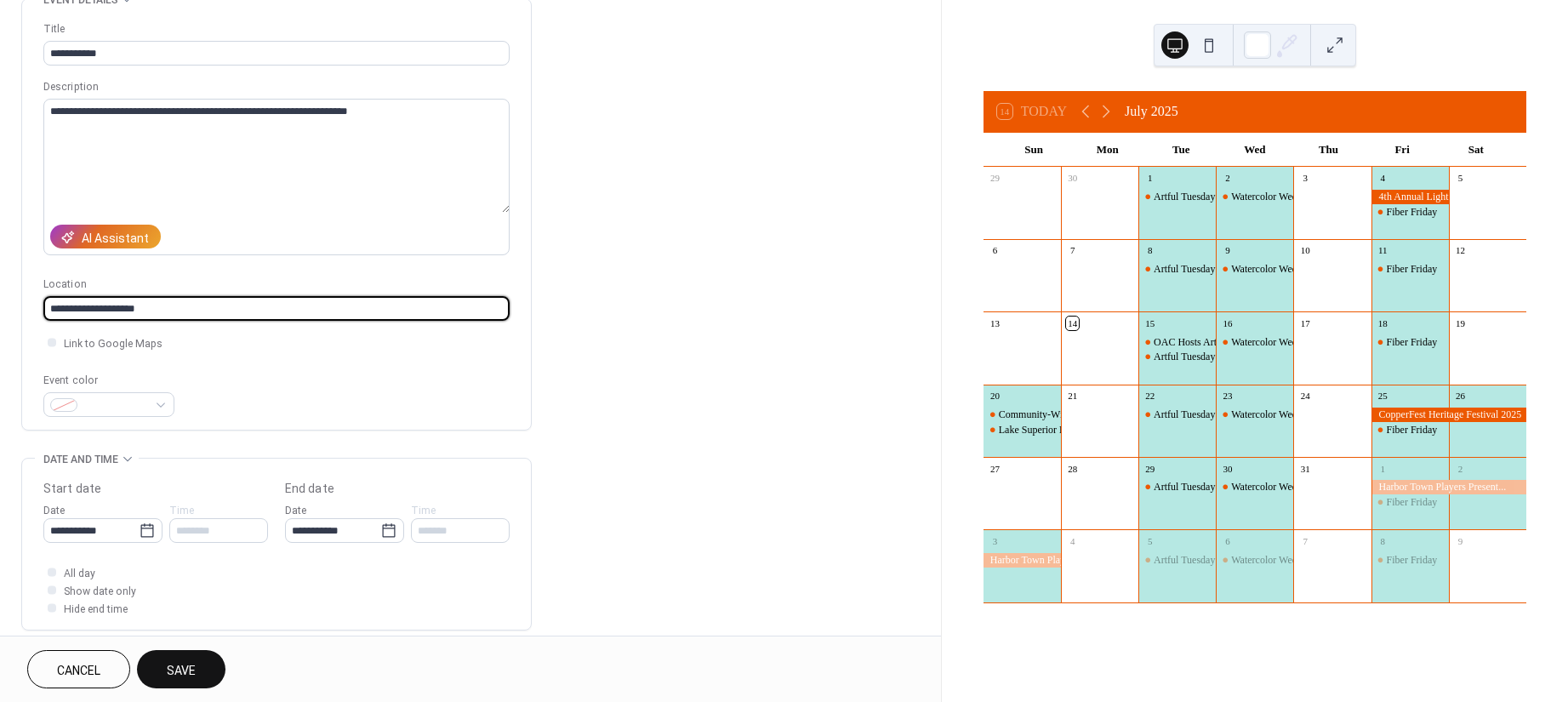 drag, startPoint x: 174, startPoint y: 300, endPoint x: -88, endPoint y: 286, distance: 262.3738 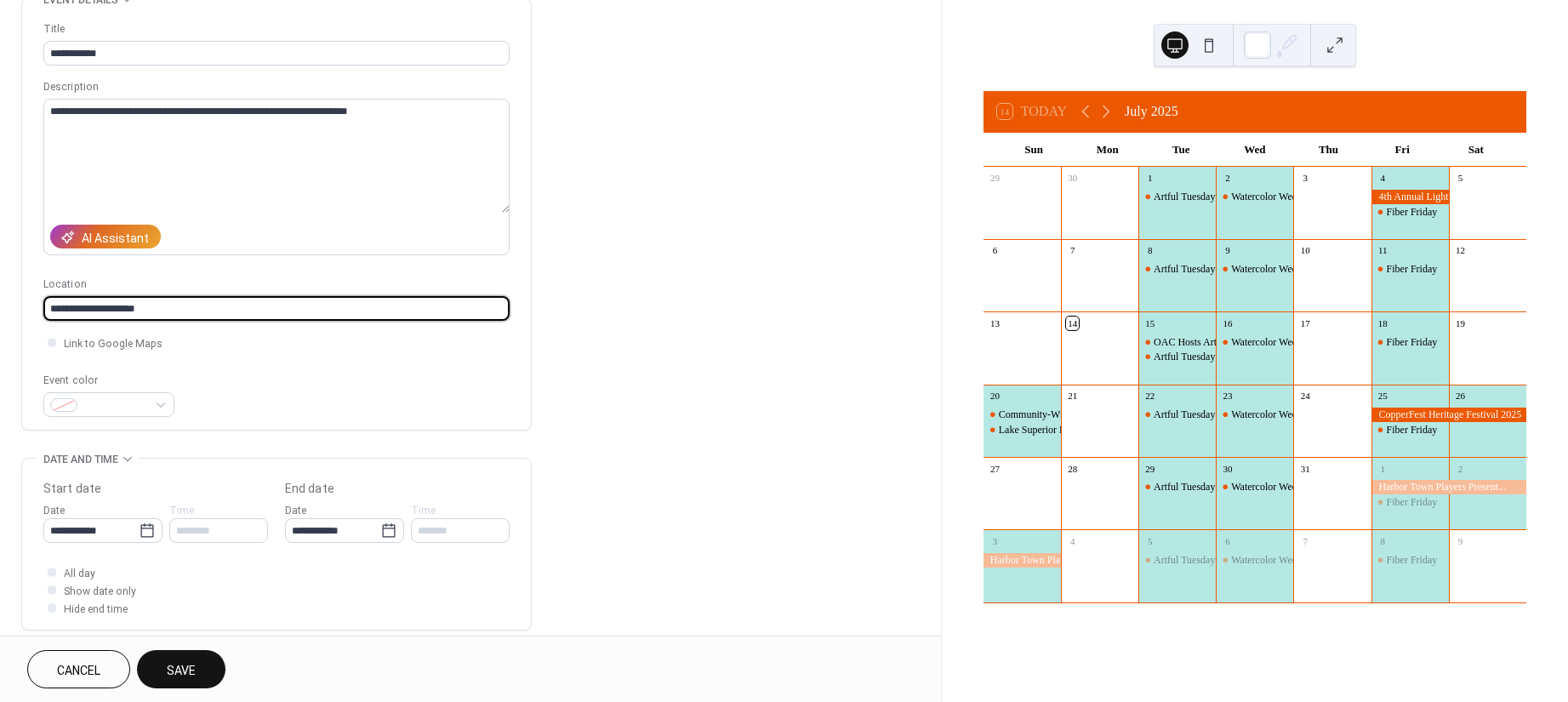 click on "**********" at bounding box center [784, 351] 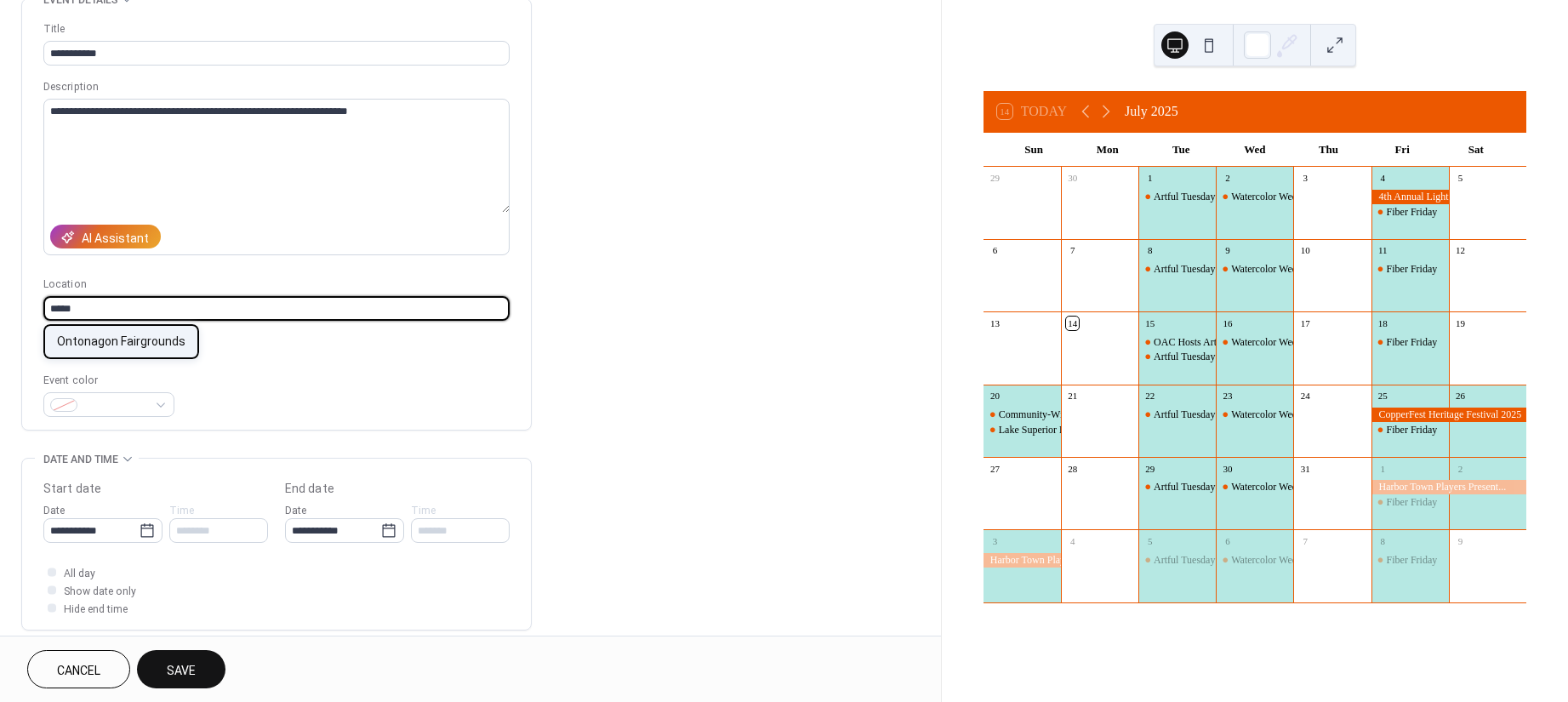 click on "Ontonagon Fairgrounds" at bounding box center (121, 341) 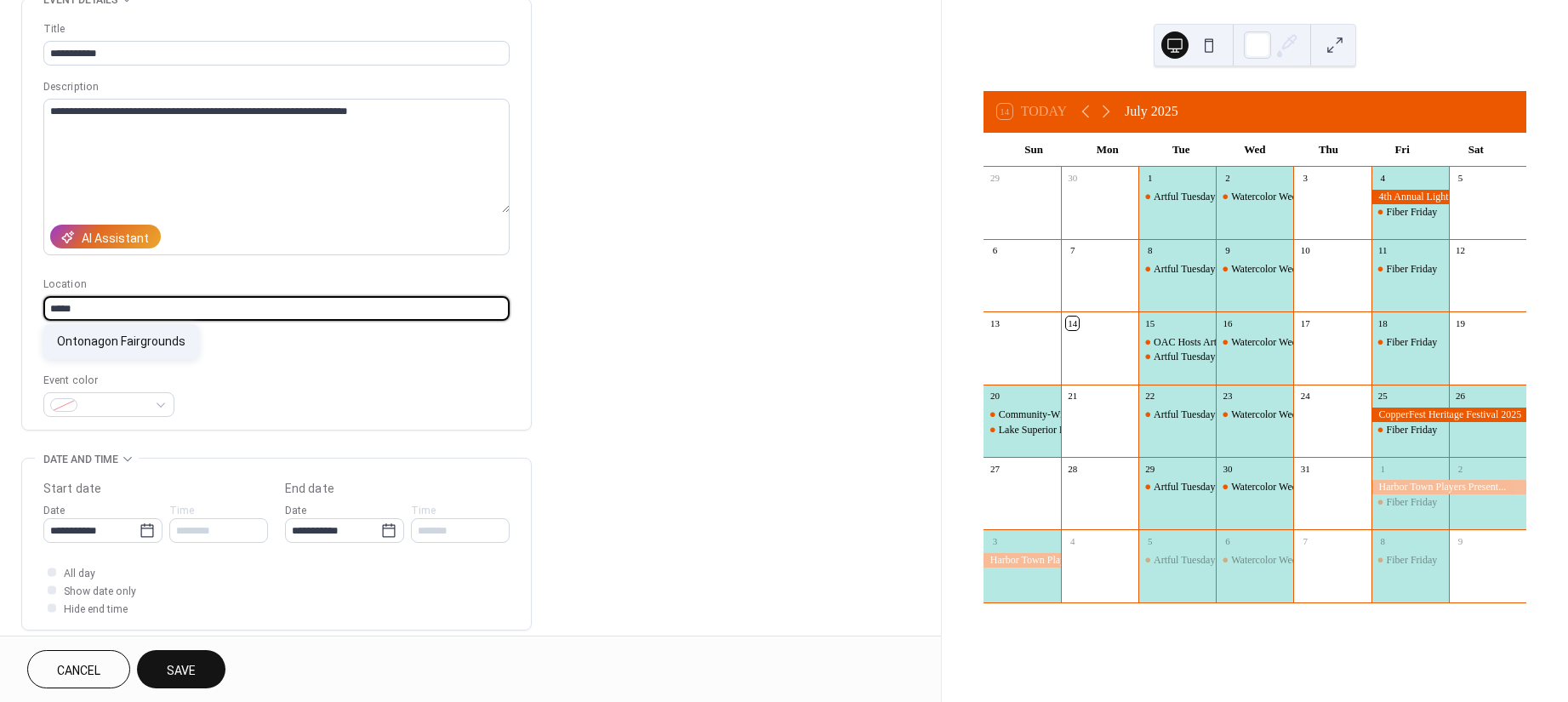 type on "**********" 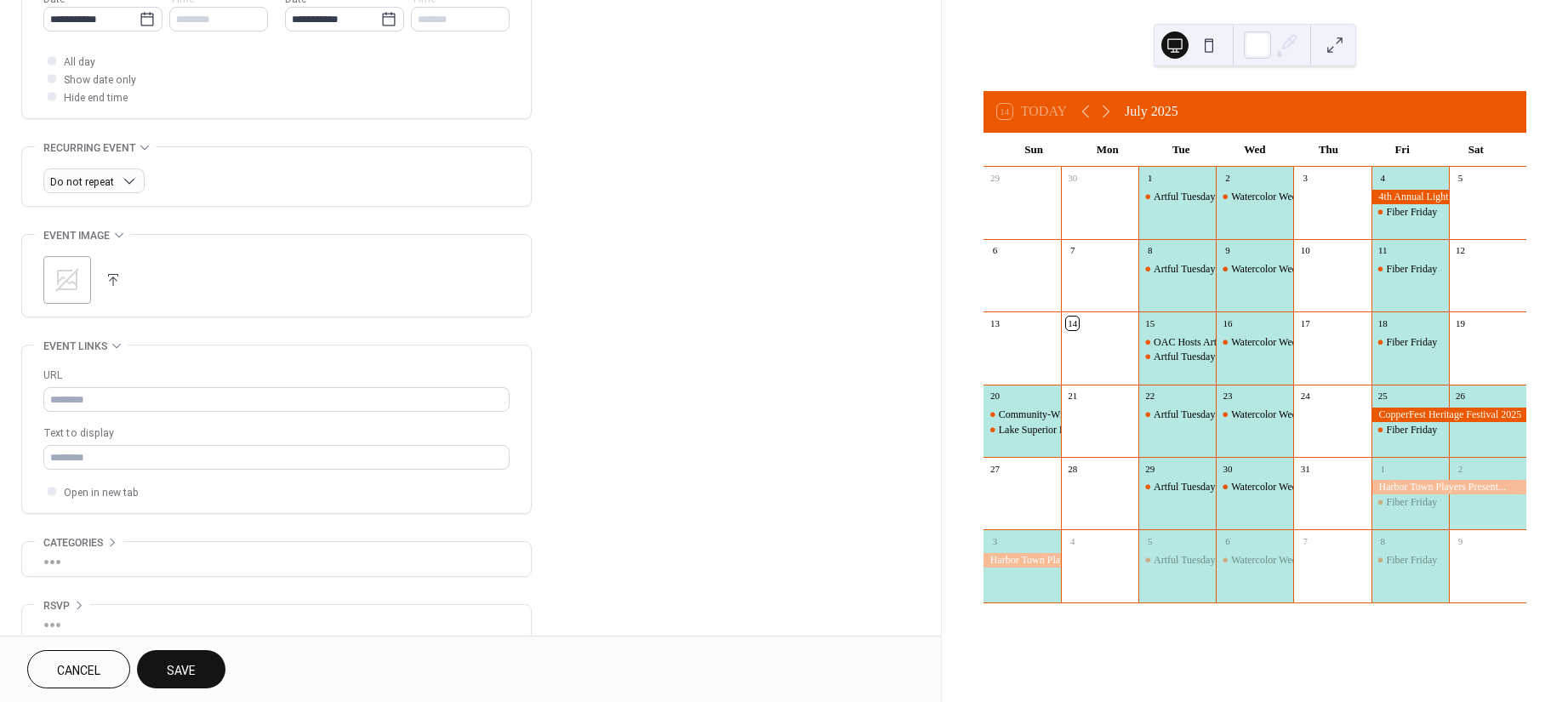 scroll, scrollTop: 628, scrollLeft: 0, axis: vertical 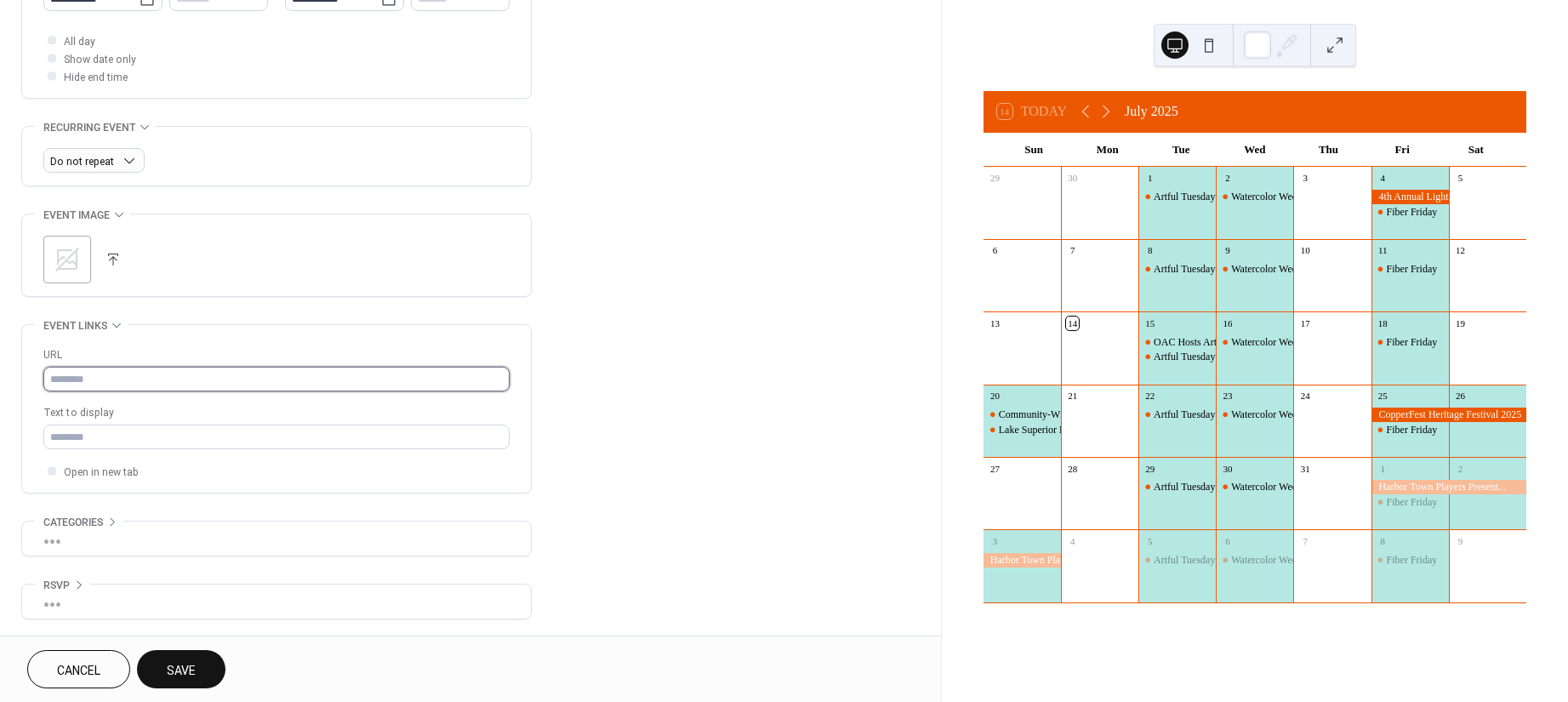 click at bounding box center [277, 379] 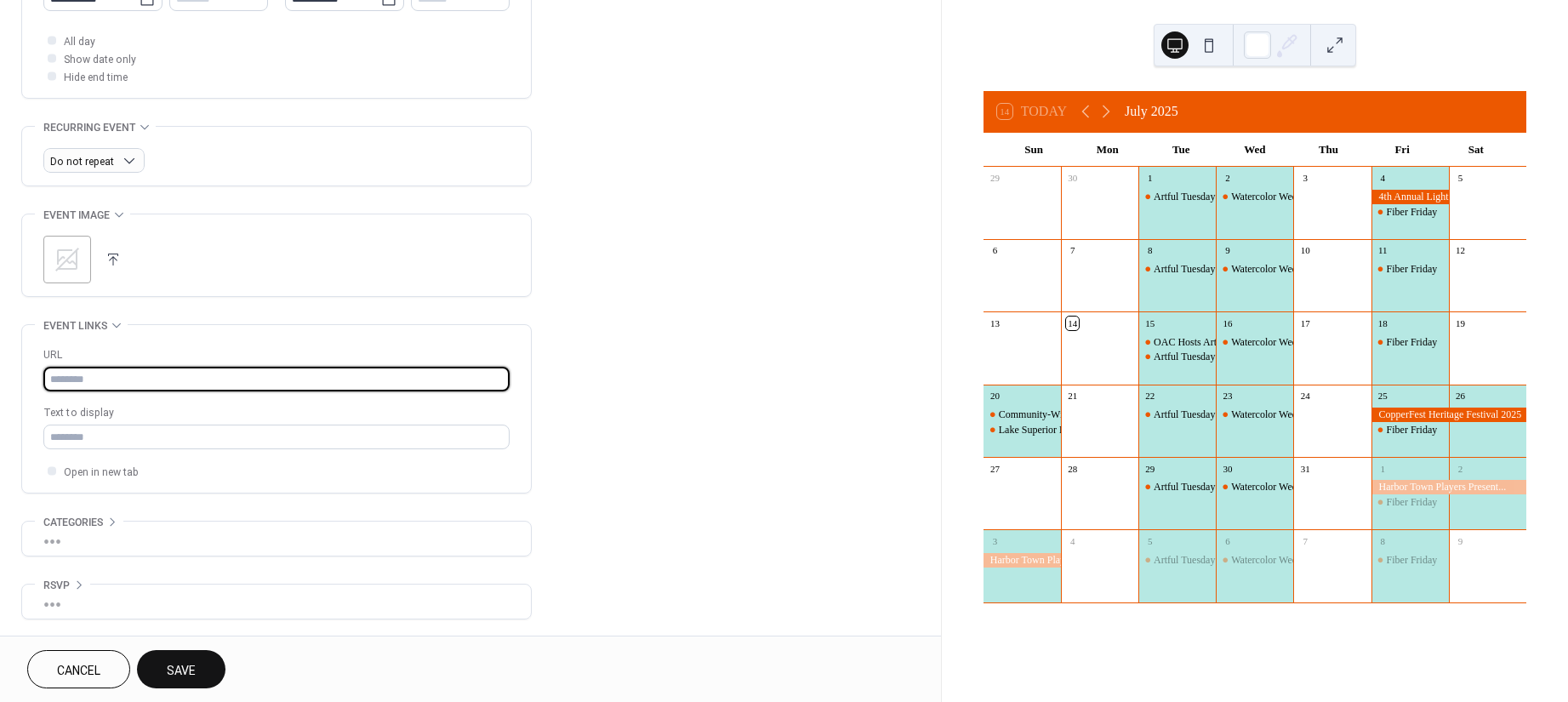 paste on "**********" 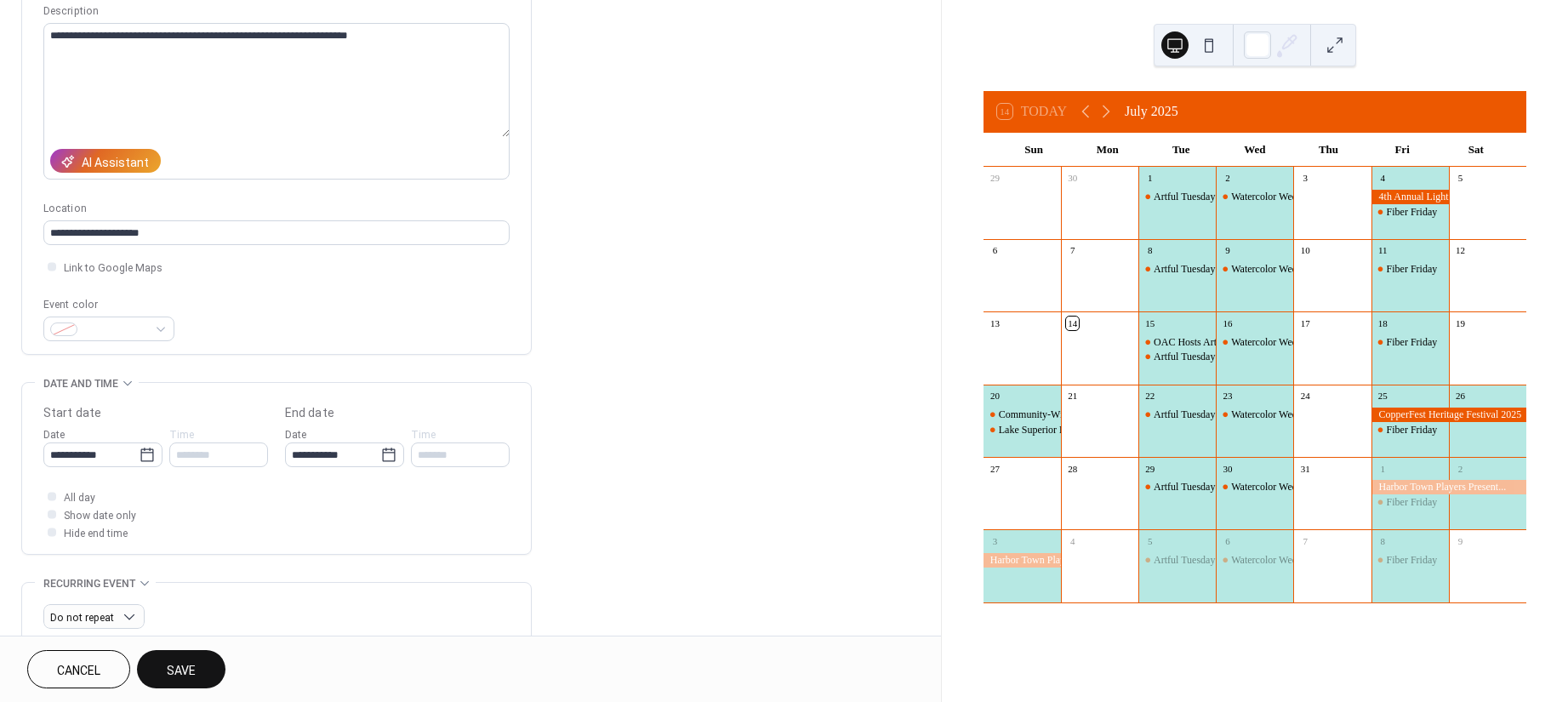 scroll, scrollTop: 188, scrollLeft: 0, axis: vertical 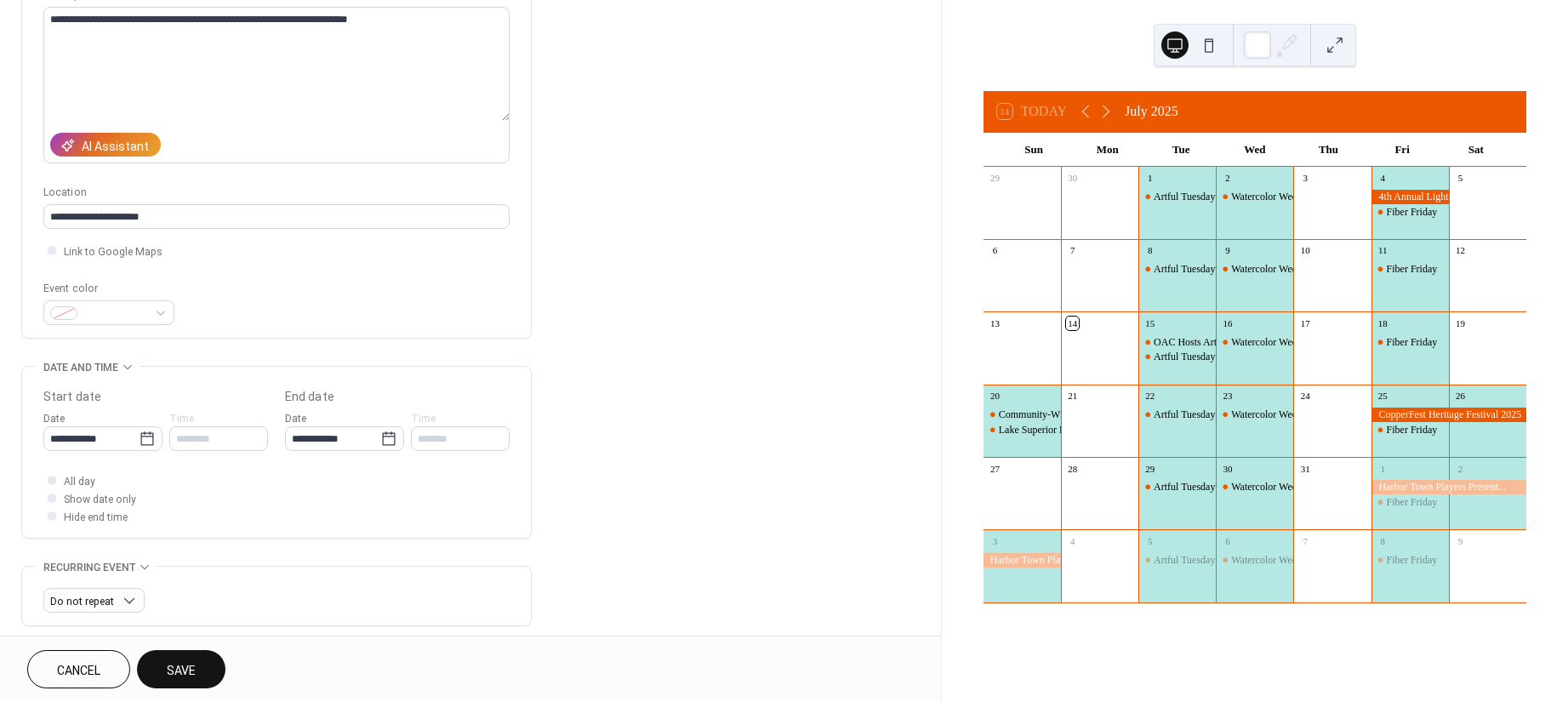 type on "**********" 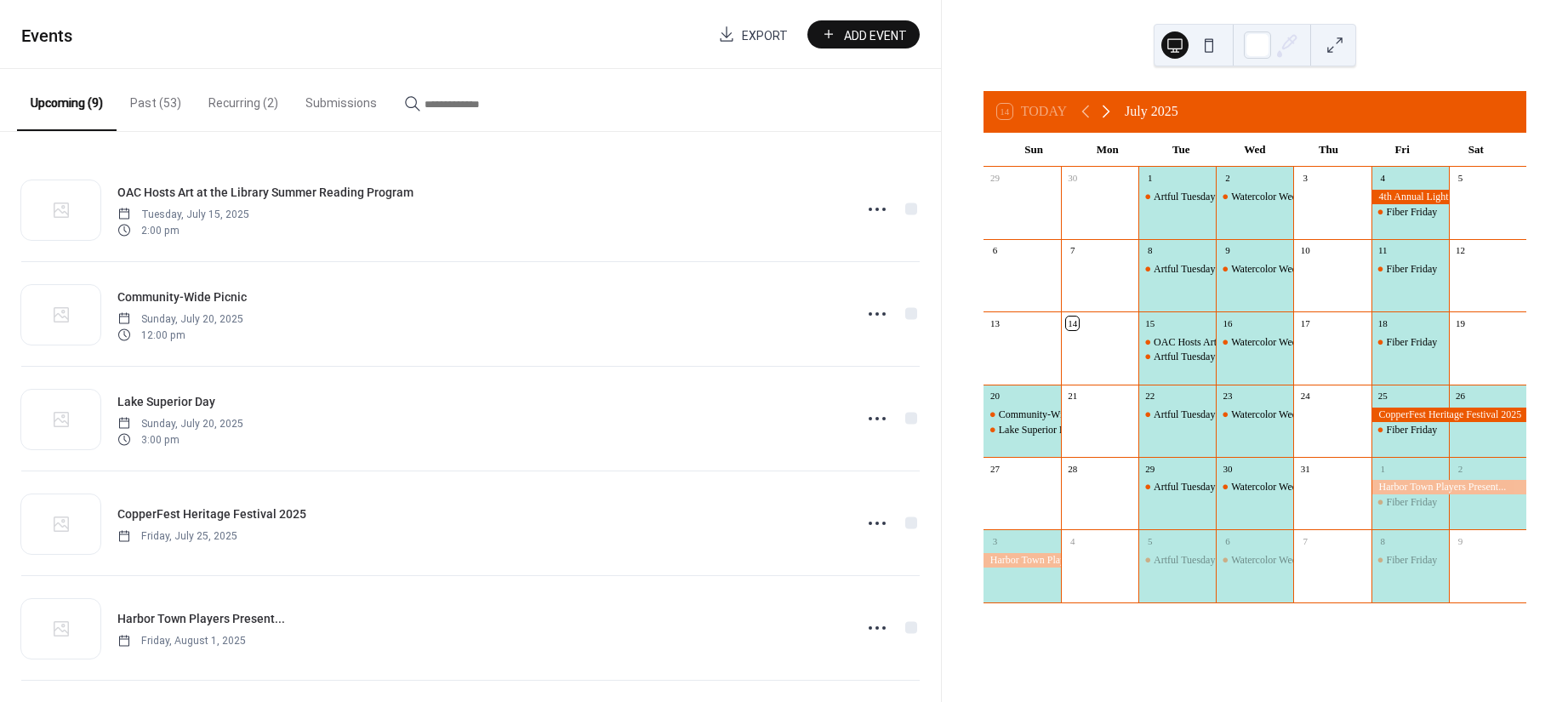 click 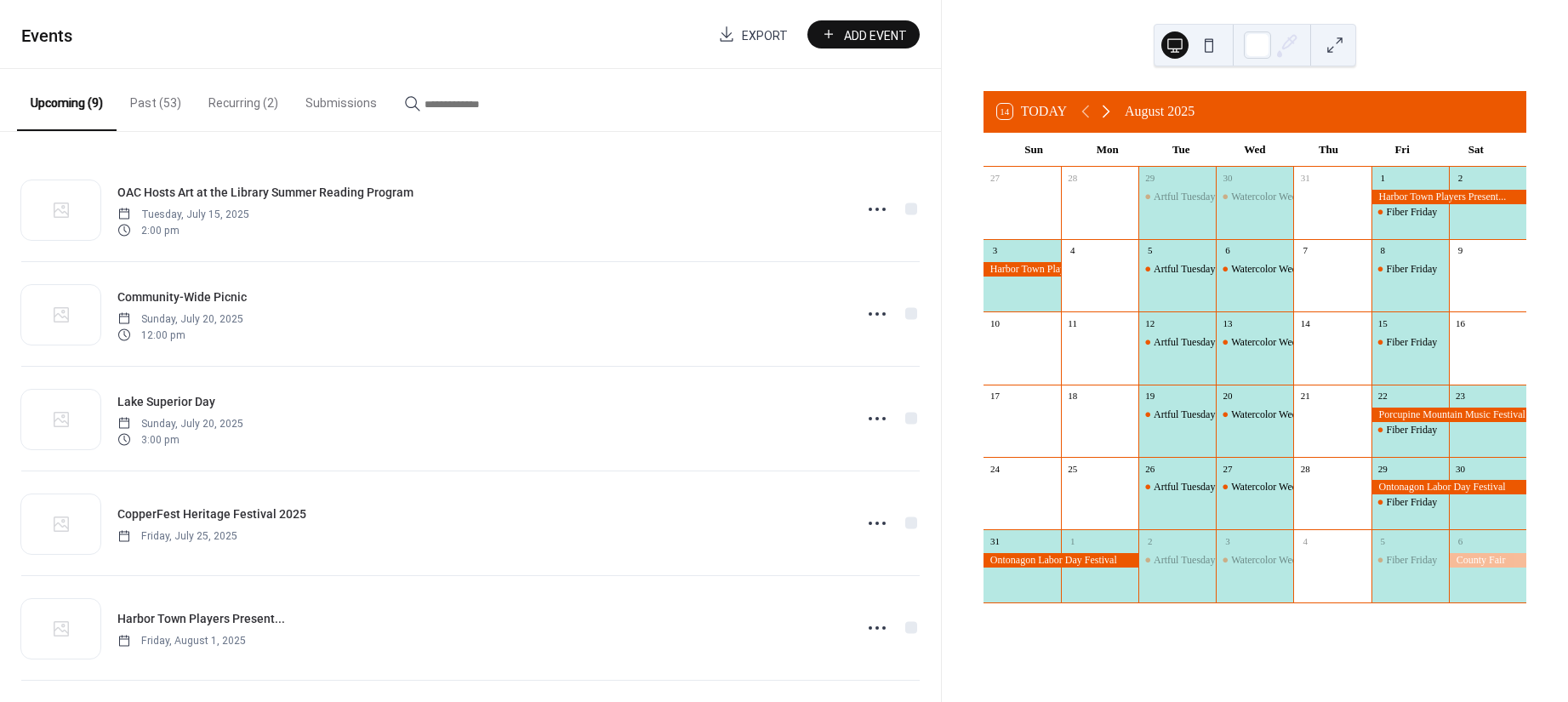 click 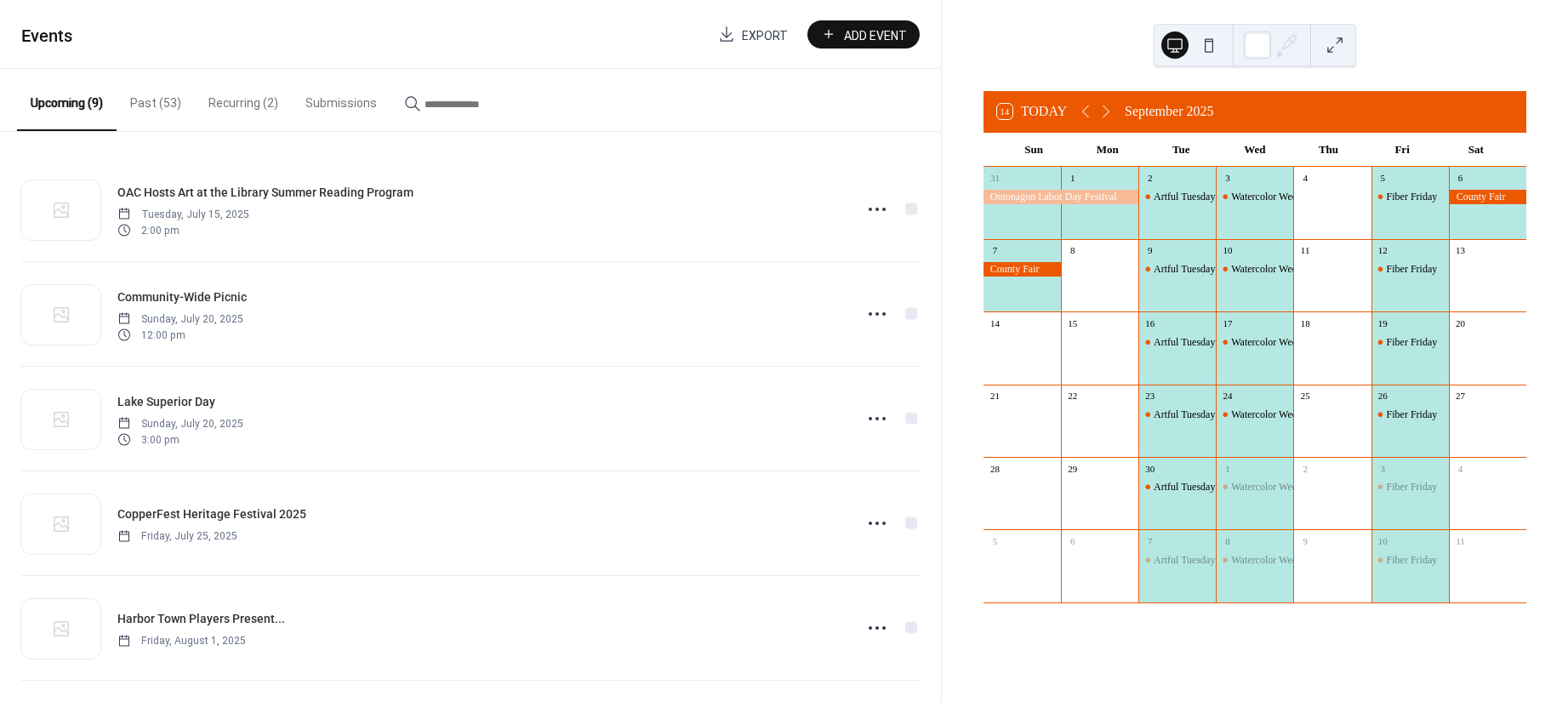 click at bounding box center (1099, 211) 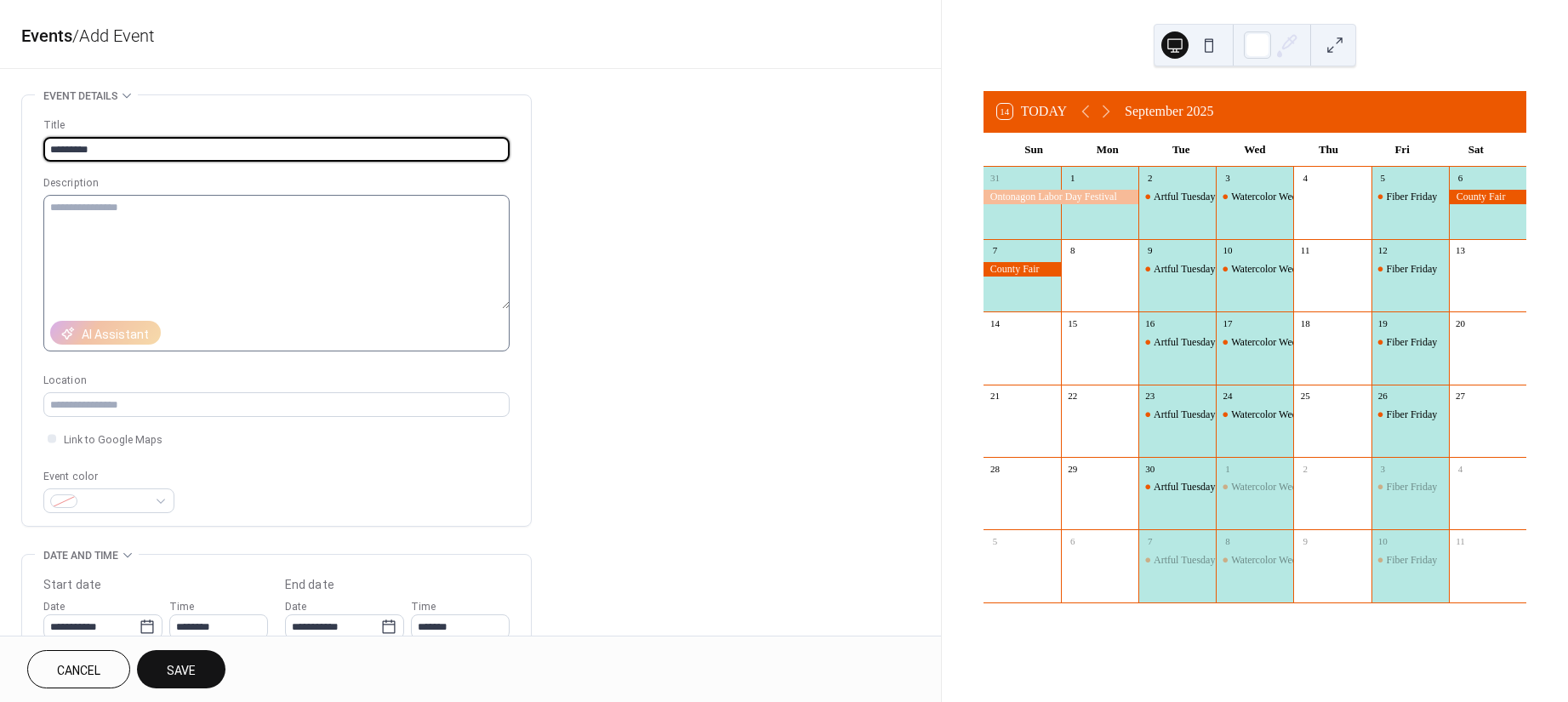 type on "*********" 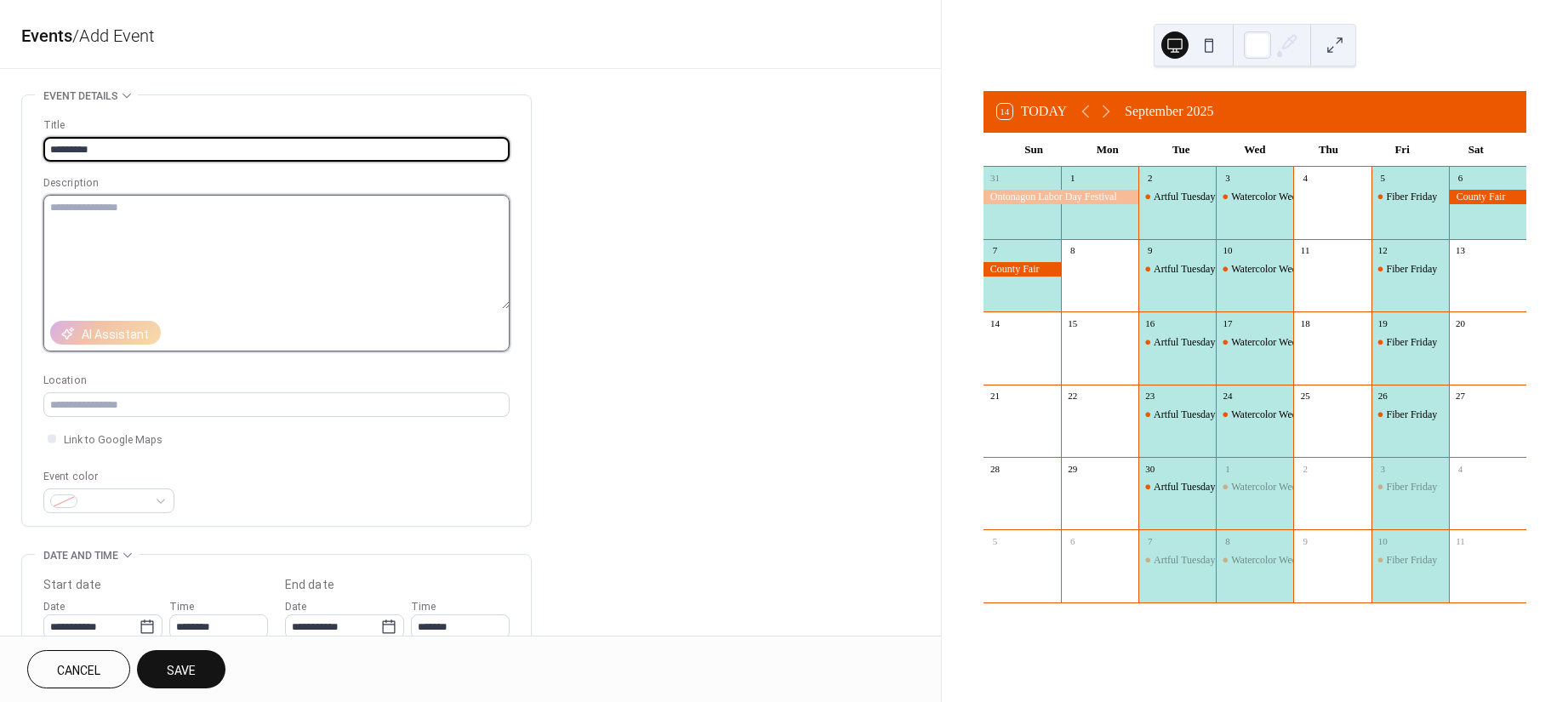 click at bounding box center [277, 252] 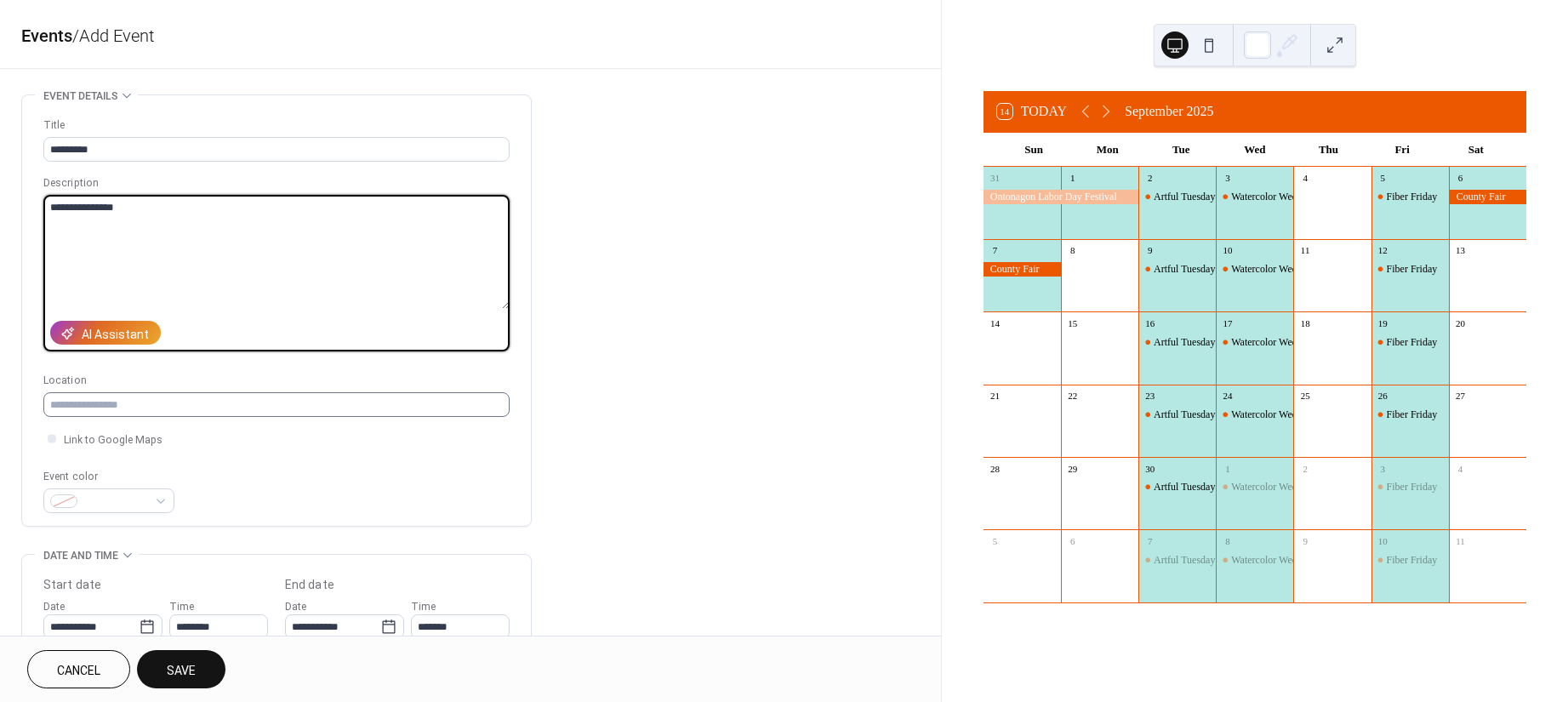 type on "**********" 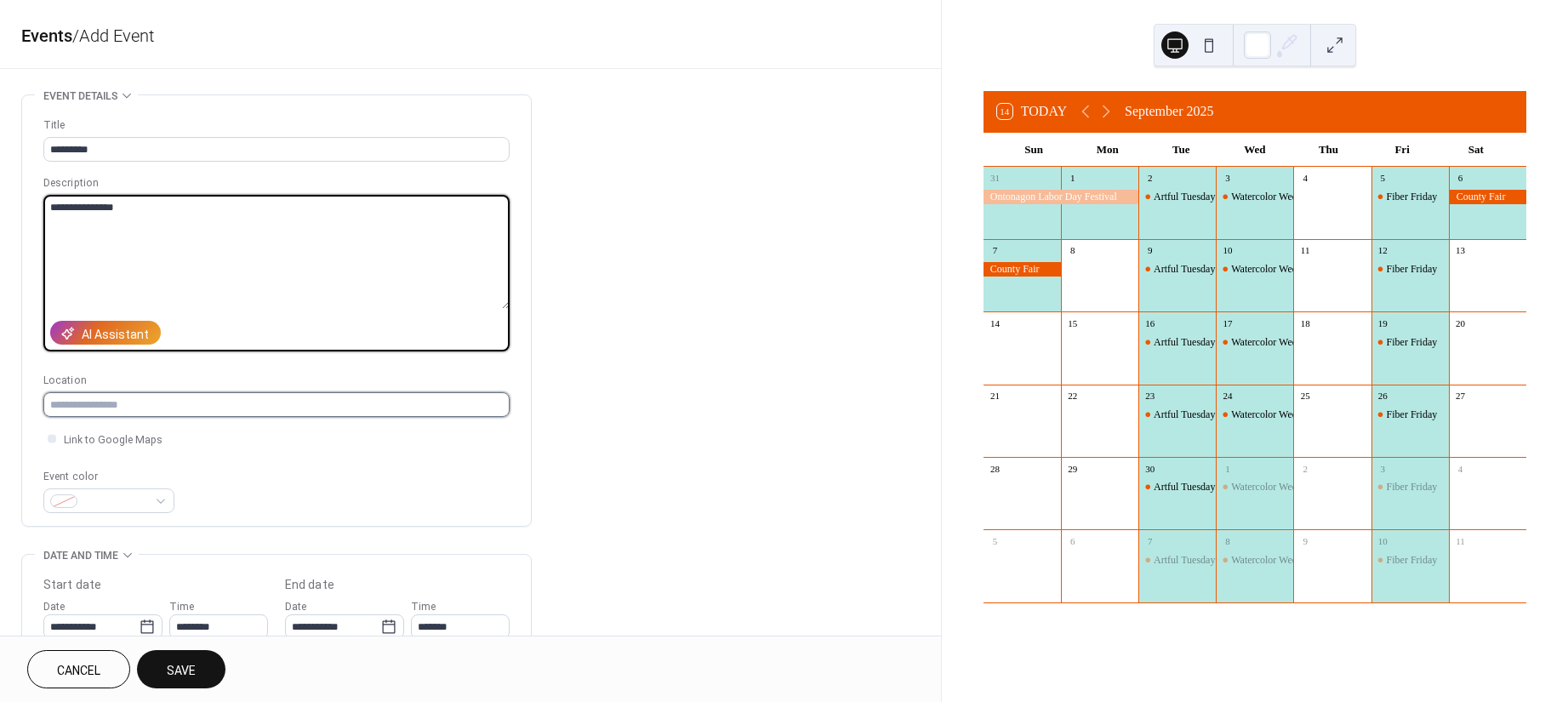 click at bounding box center (277, 404) 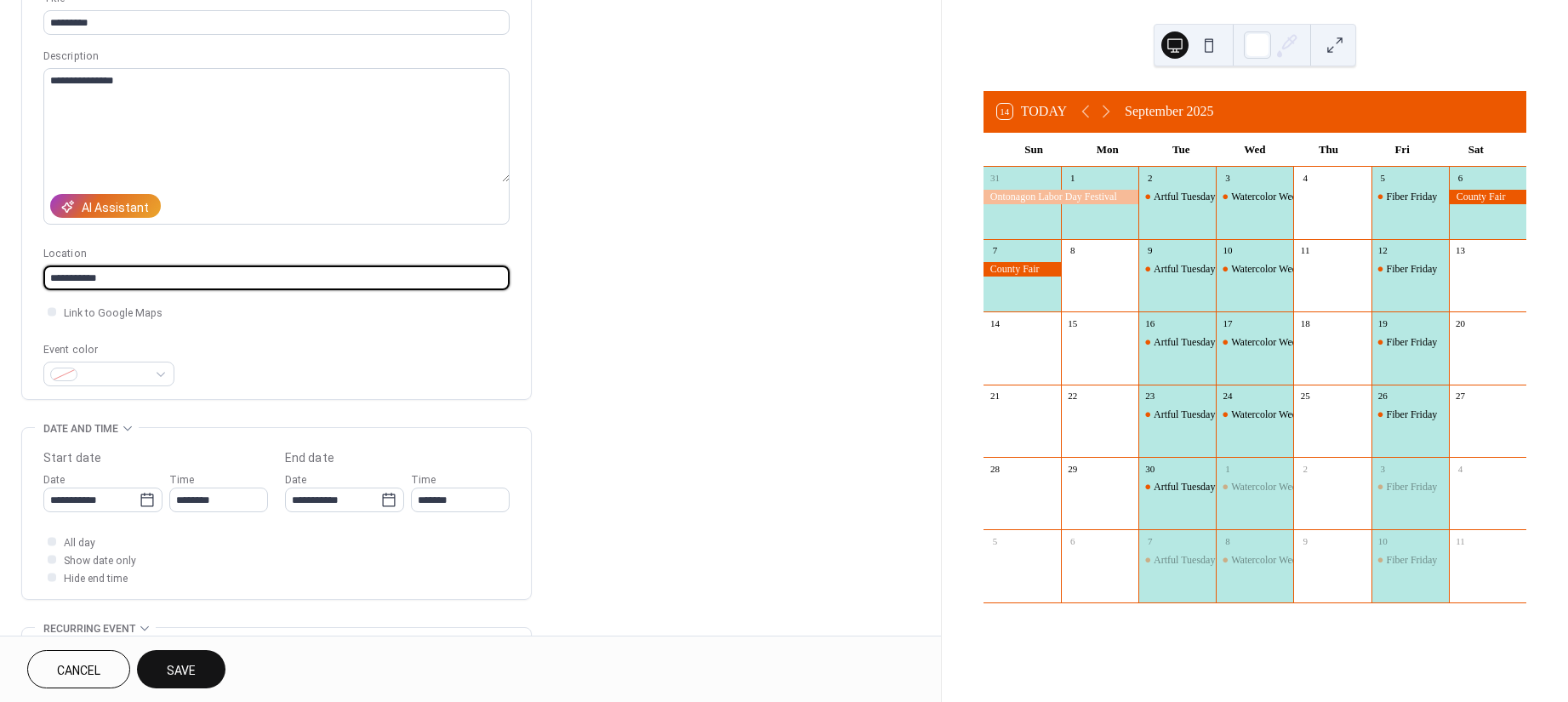 scroll, scrollTop: 128, scrollLeft: 0, axis: vertical 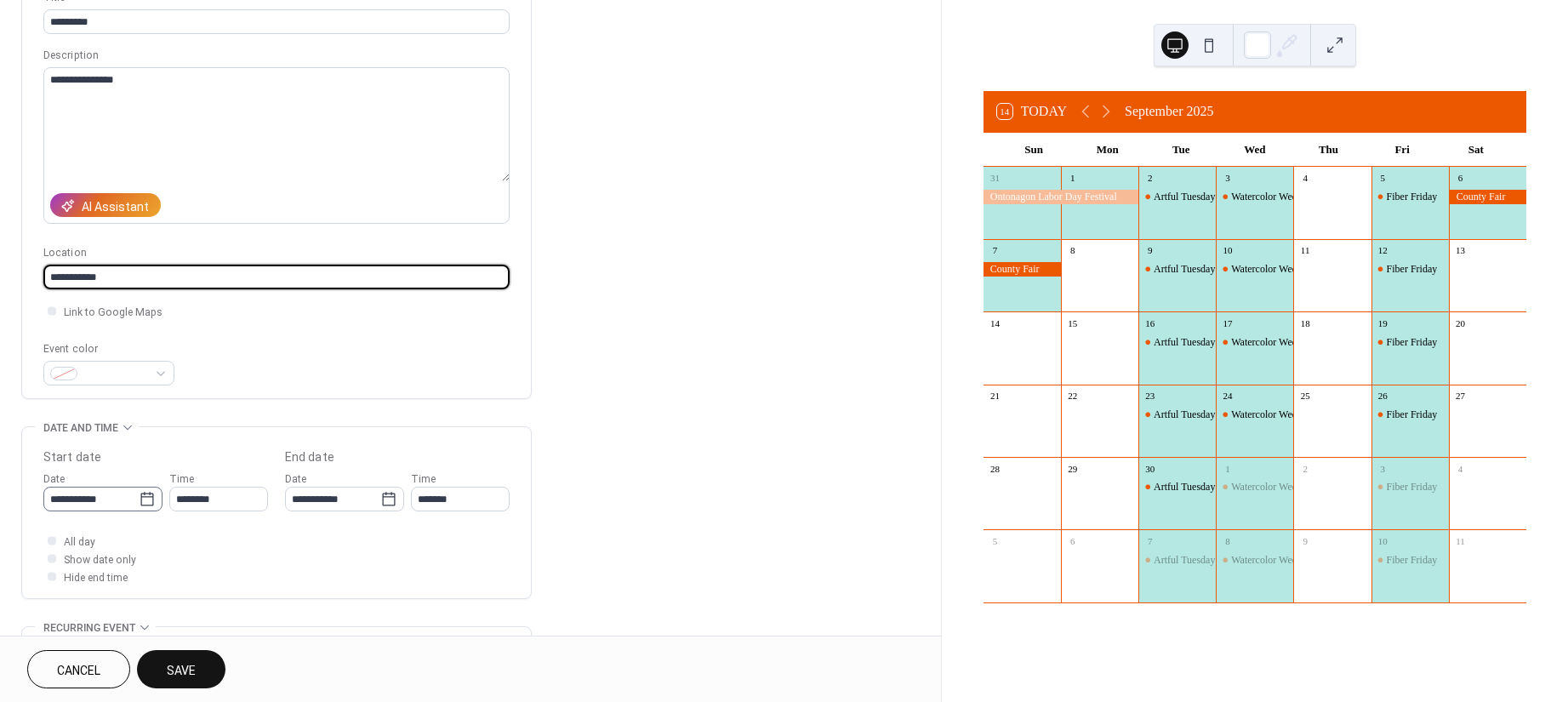 type on "**********" 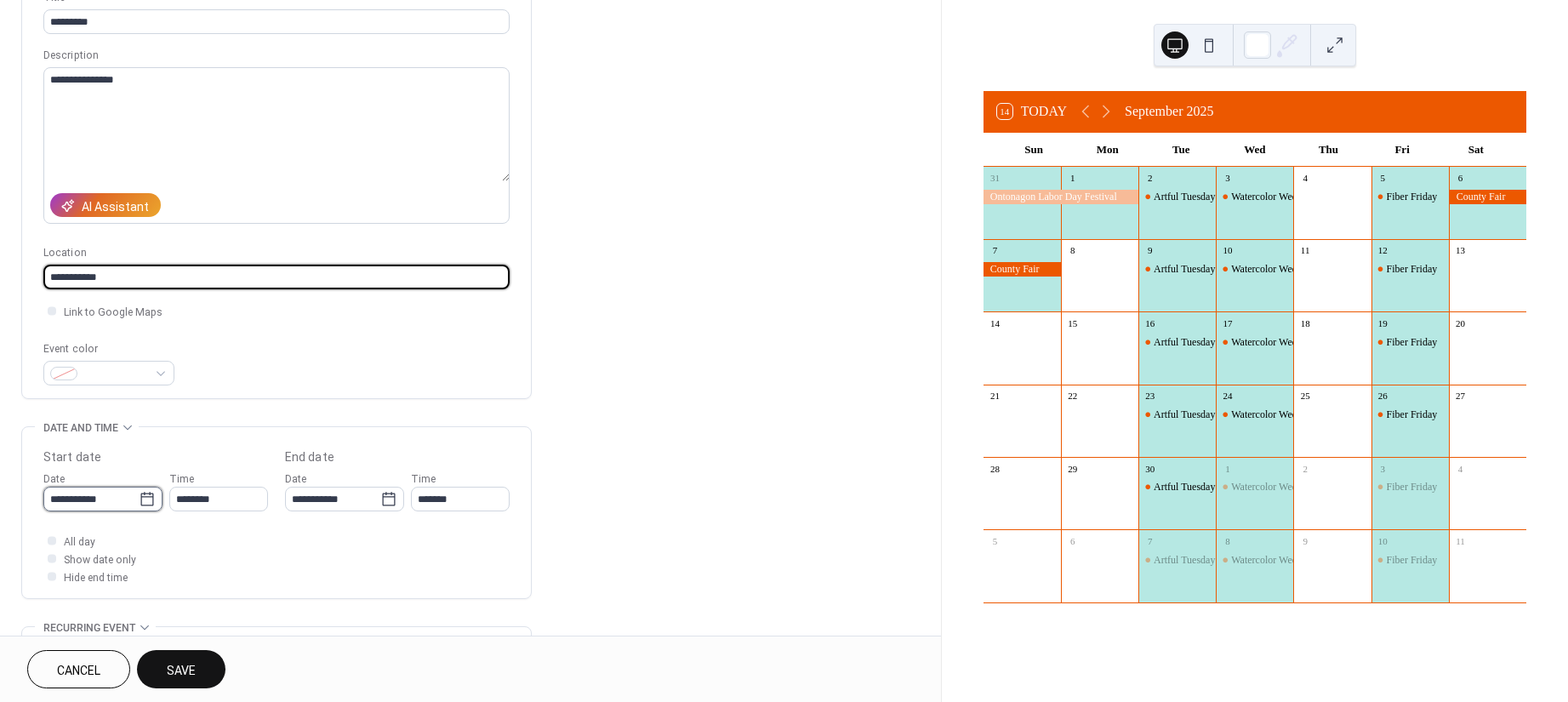 click on "**********" at bounding box center (91, 499) 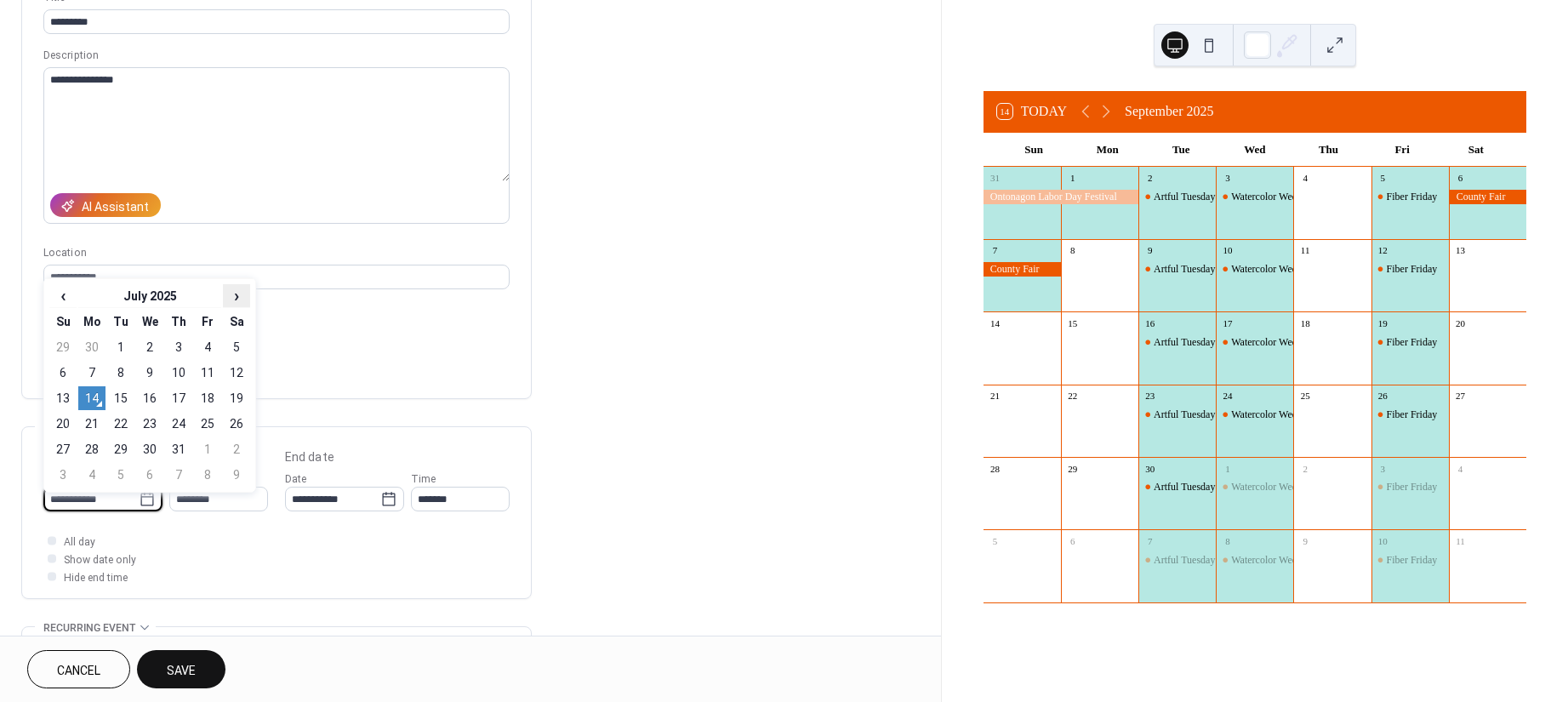 click on "›" at bounding box center (237, 295) 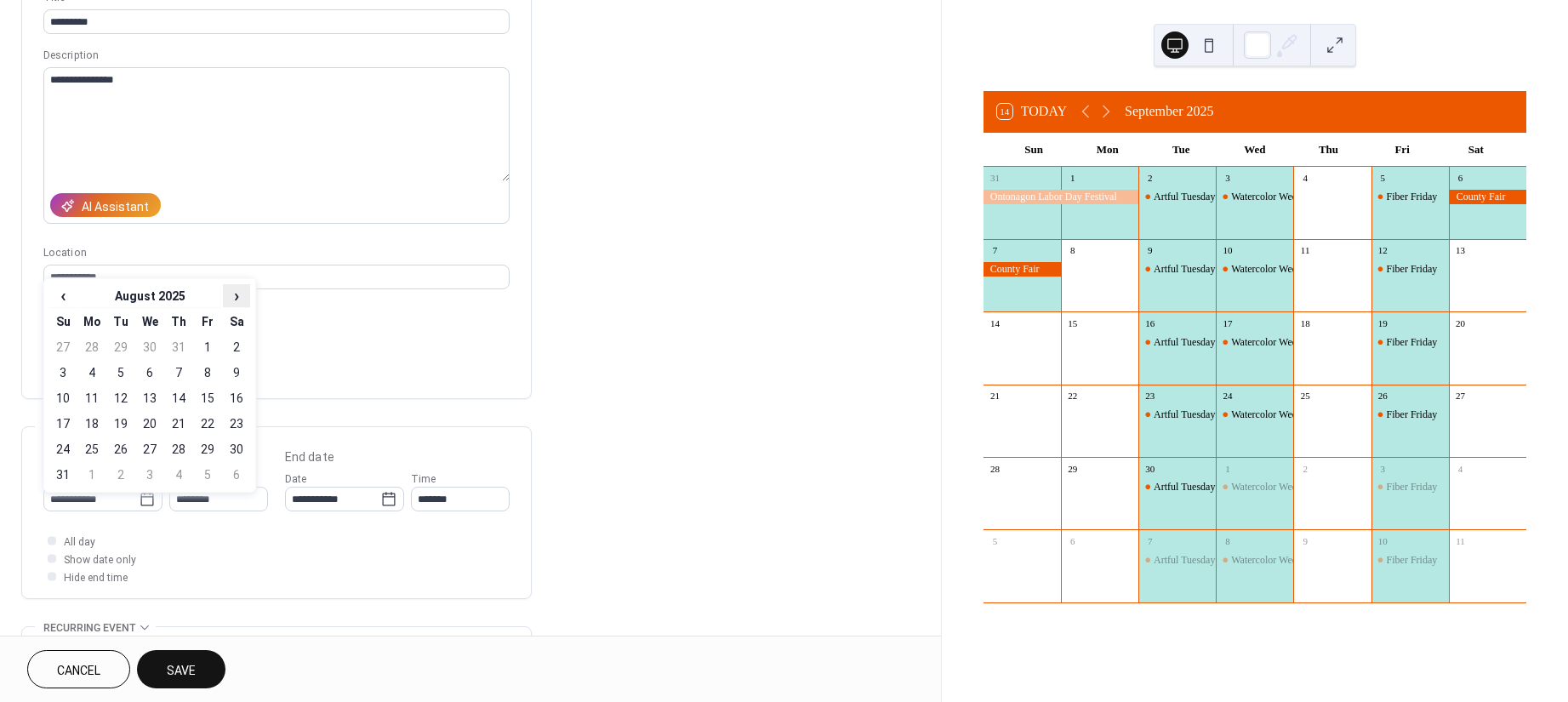 click on "›" at bounding box center (237, 295) 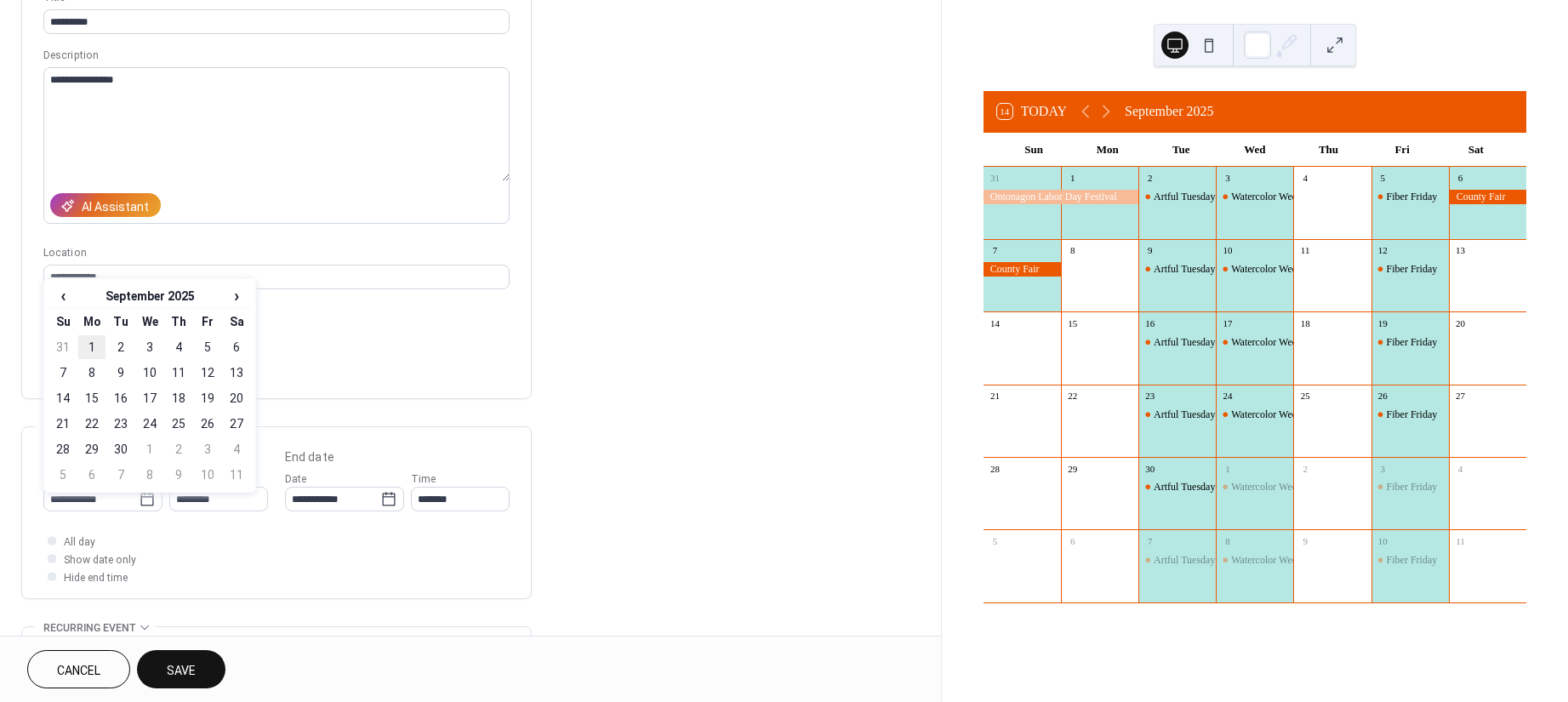 click on "1" at bounding box center (92, 347) 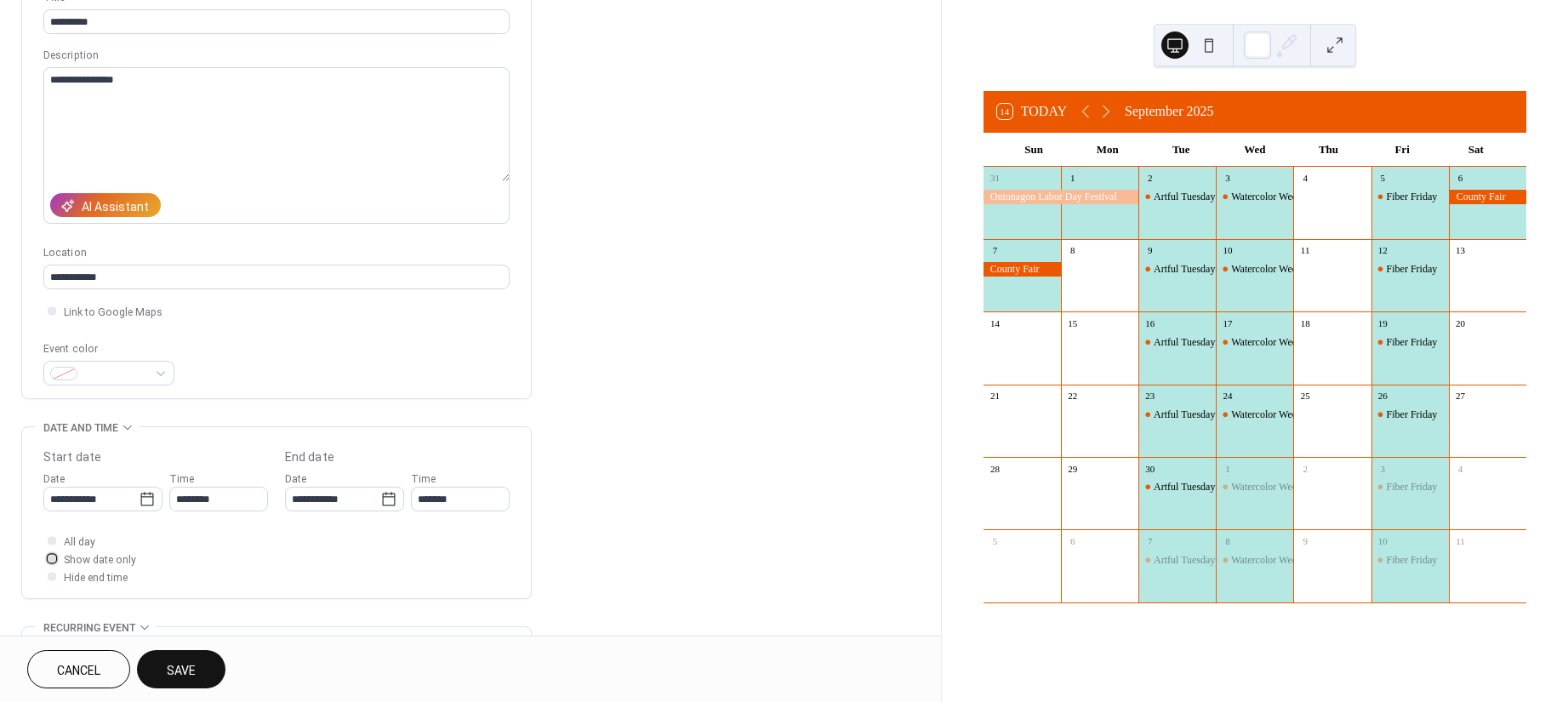 click at bounding box center [52, 558] 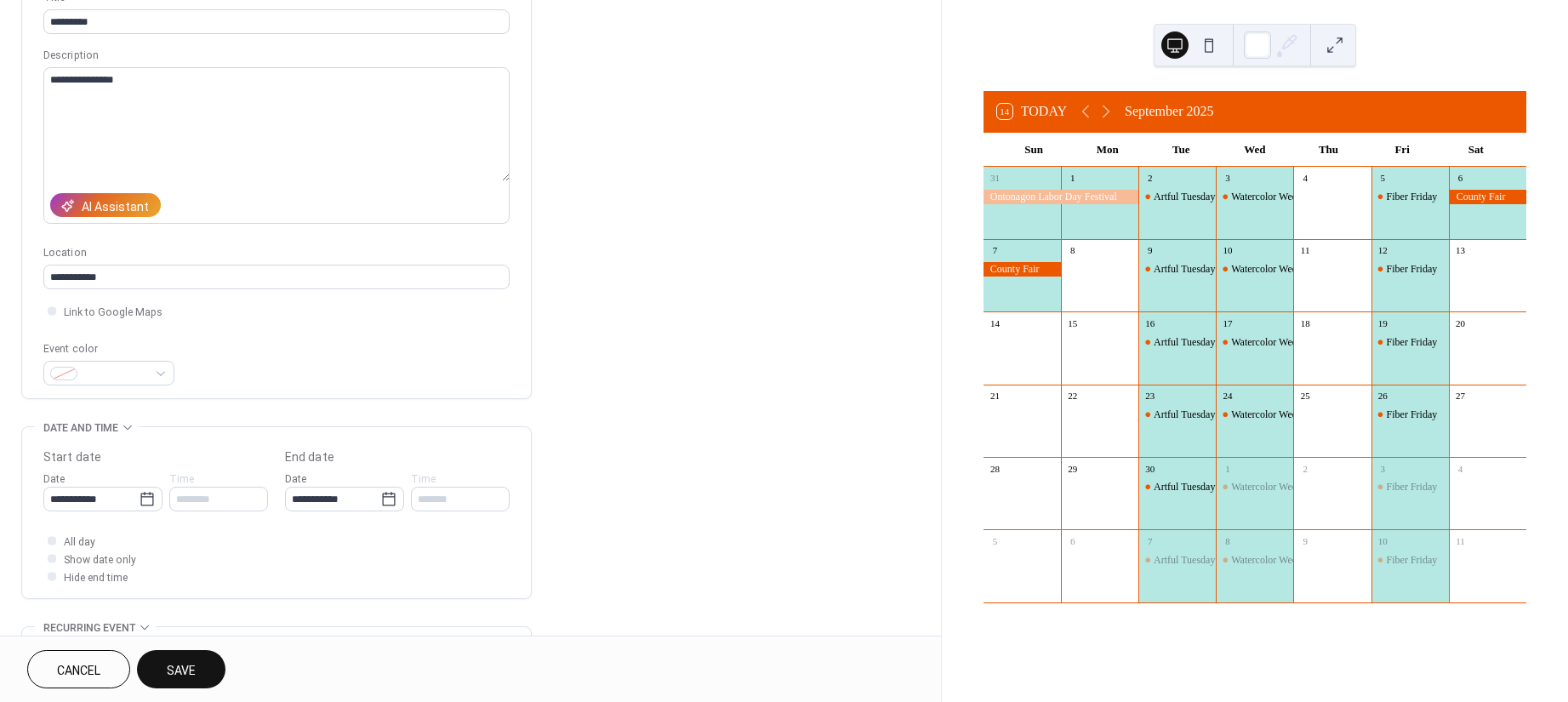 click on "Save" at bounding box center [181, 669] 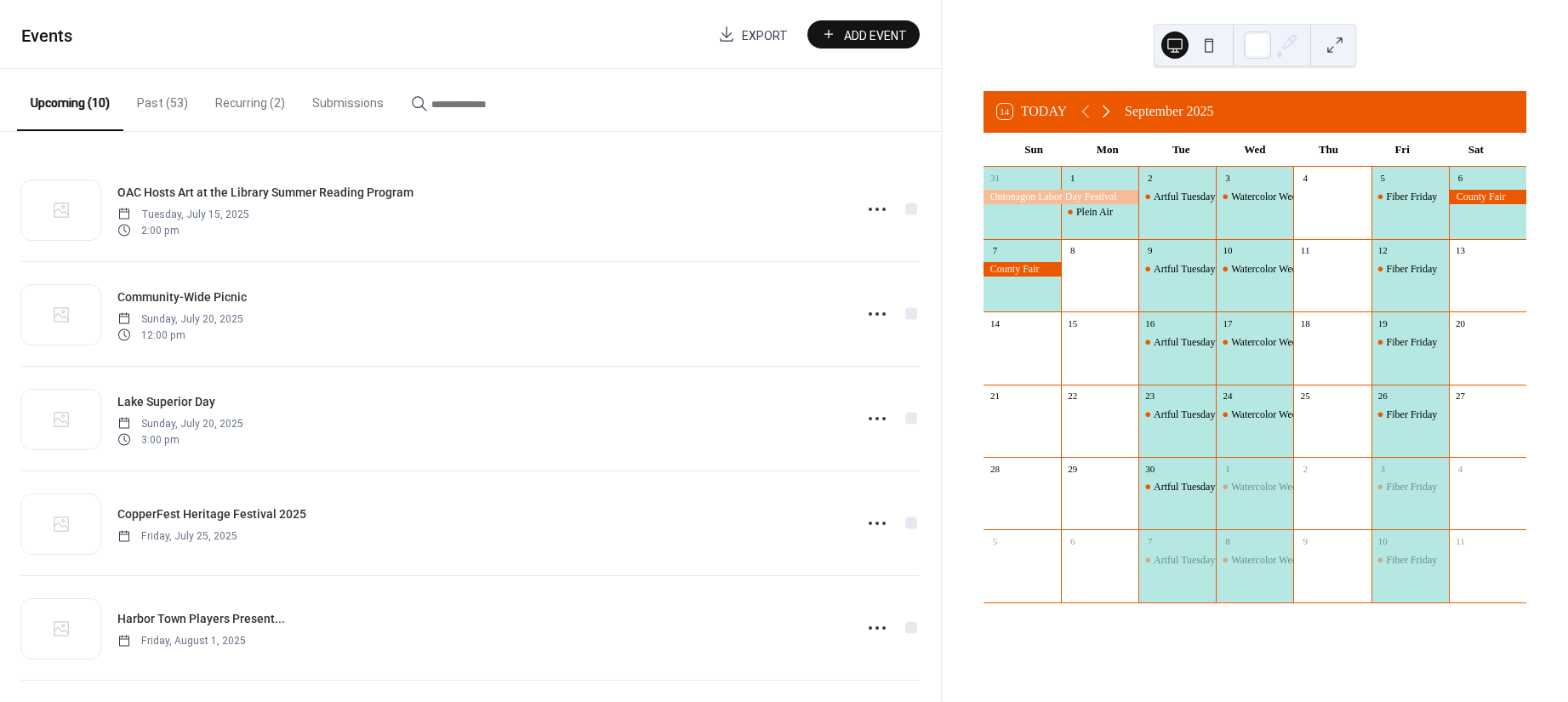 click 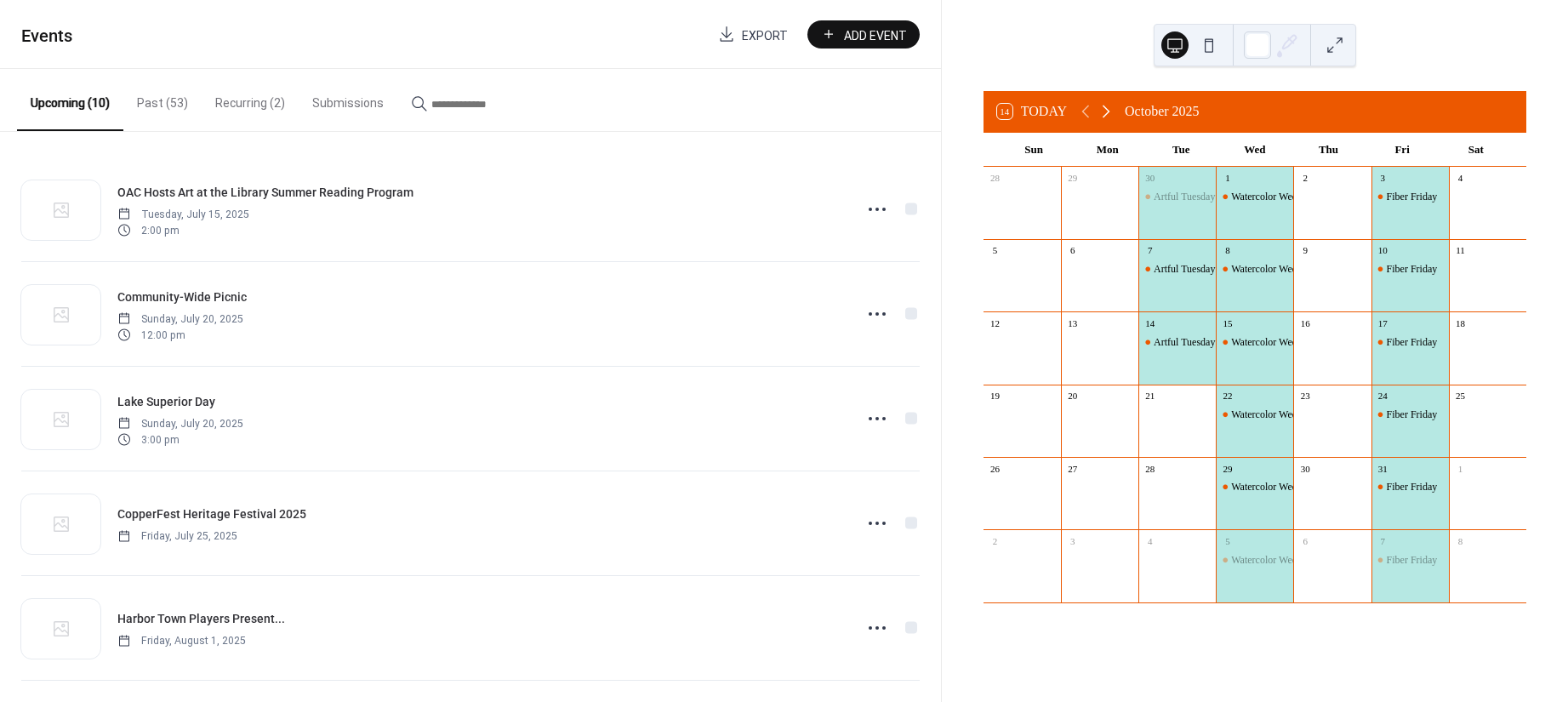 click 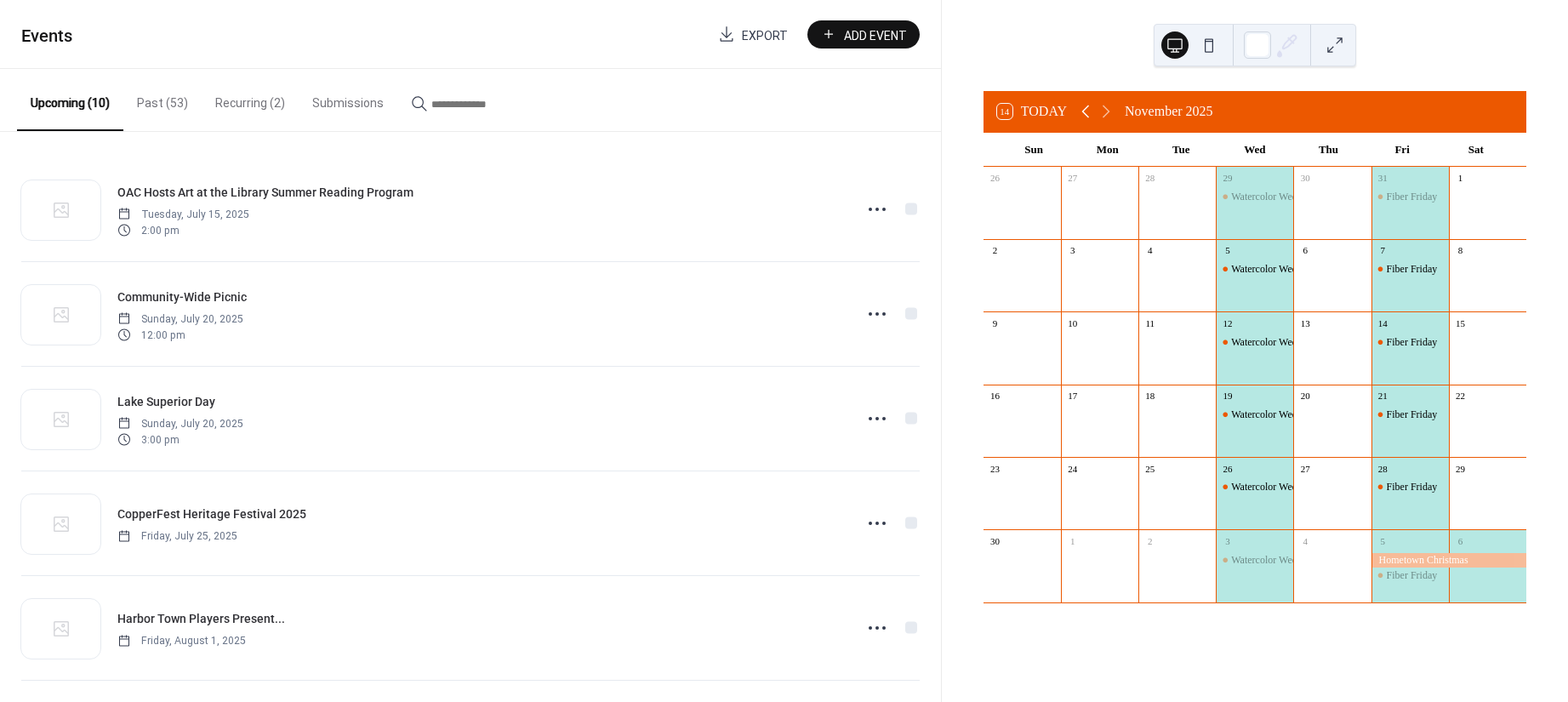 click 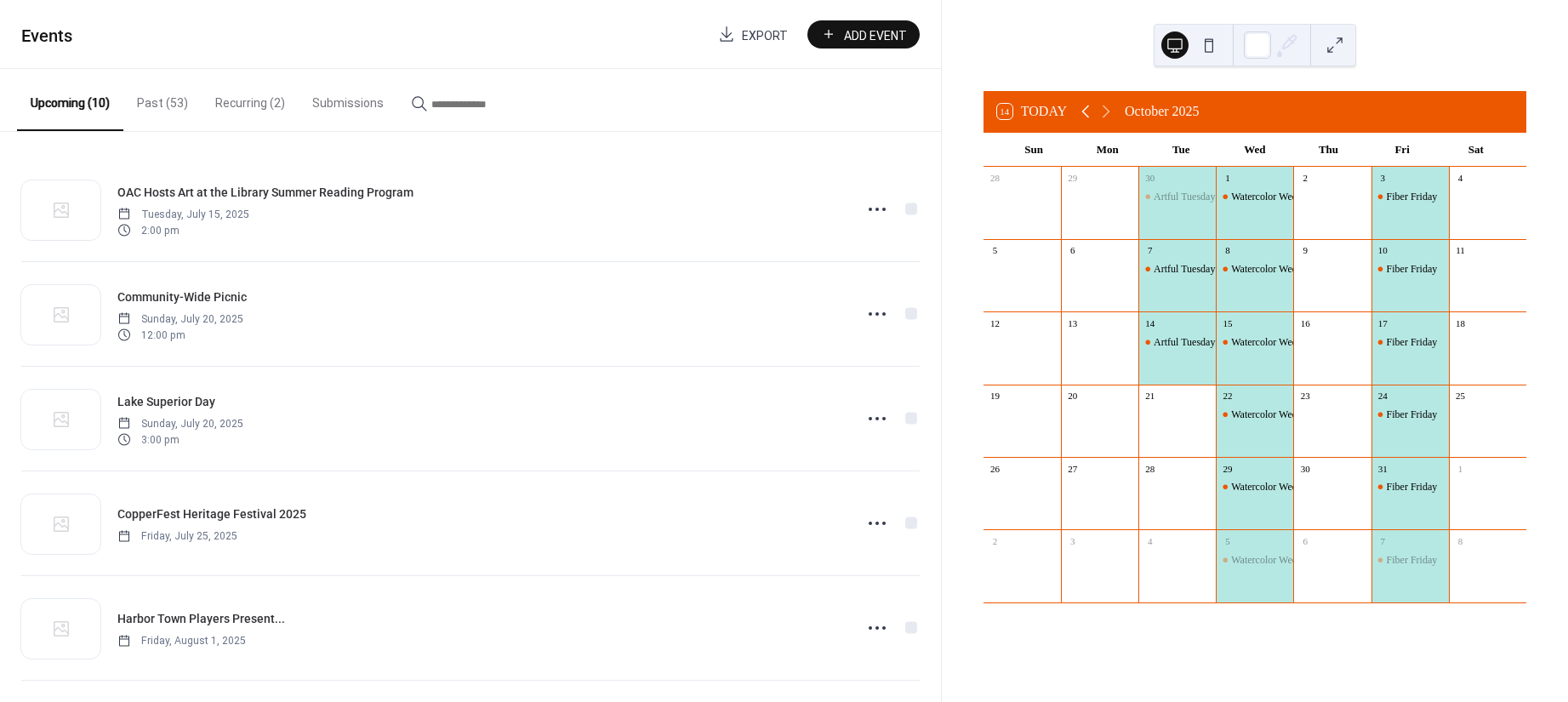 click 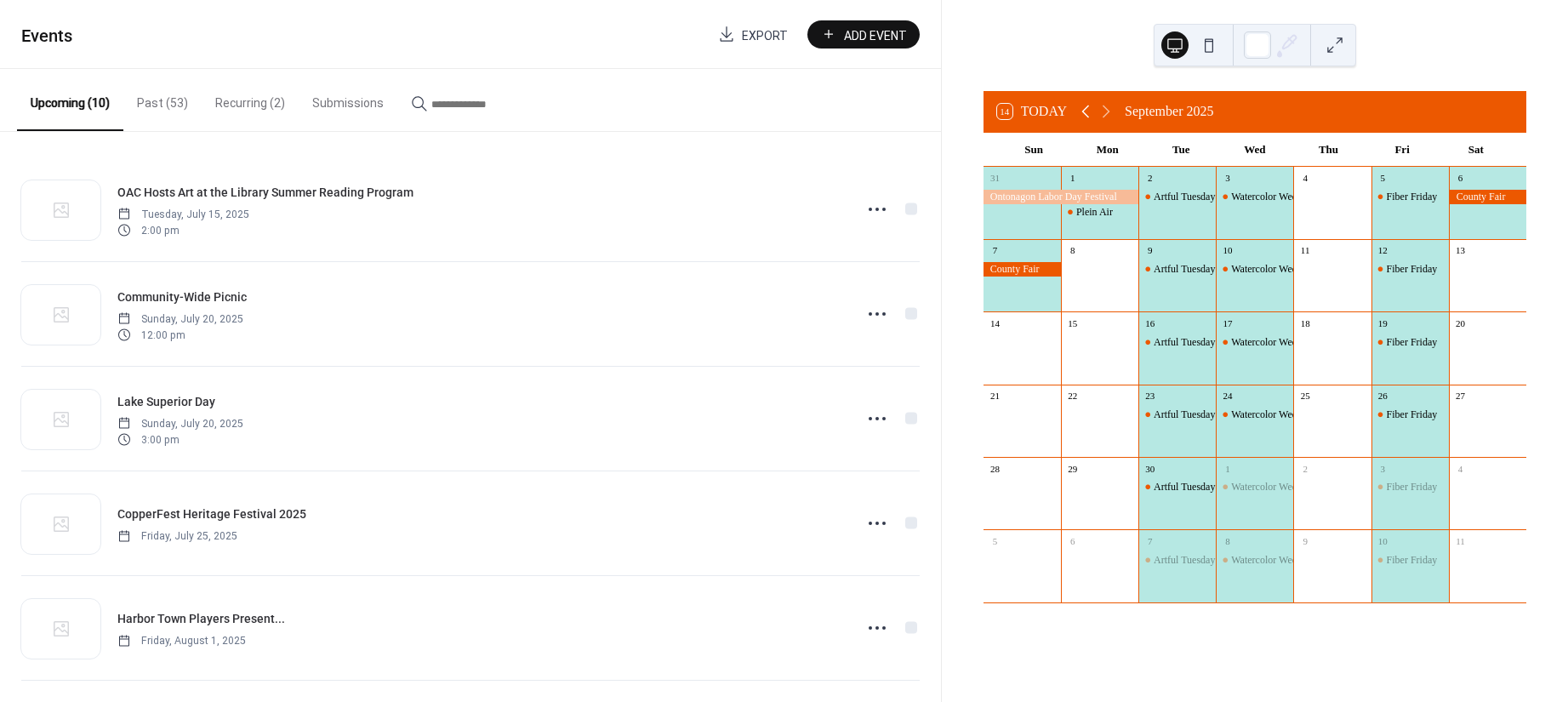 click 